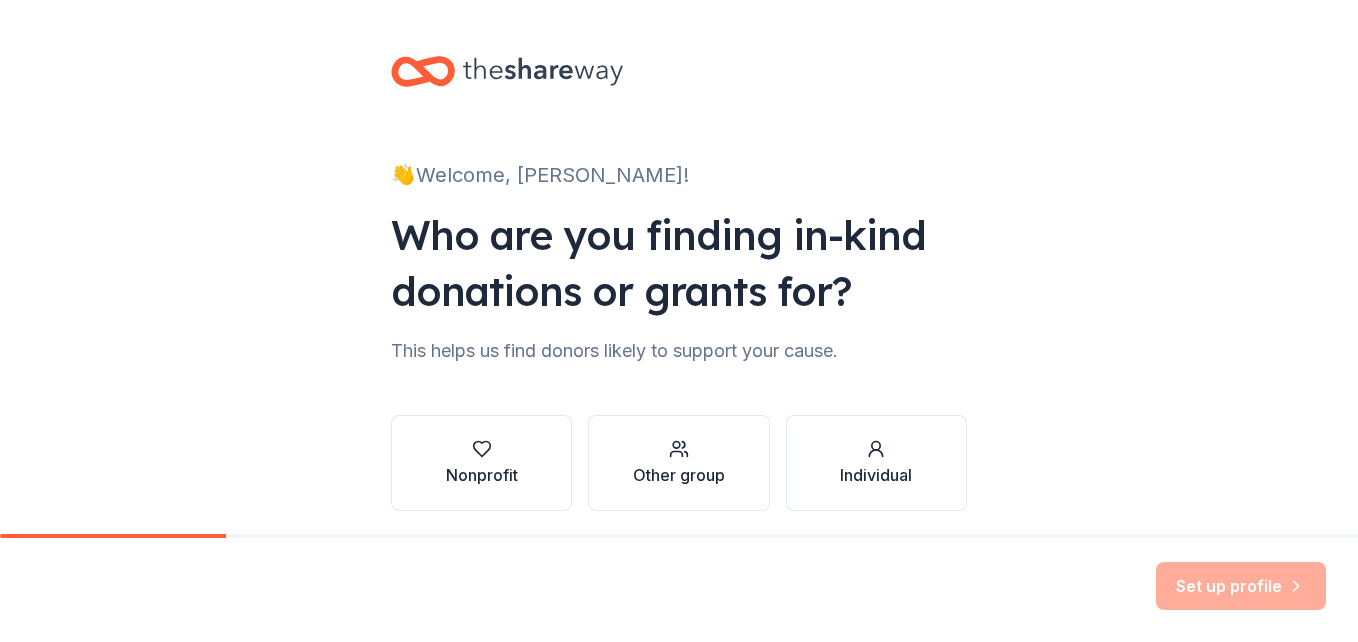 scroll, scrollTop: 0, scrollLeft: 0, axis: both 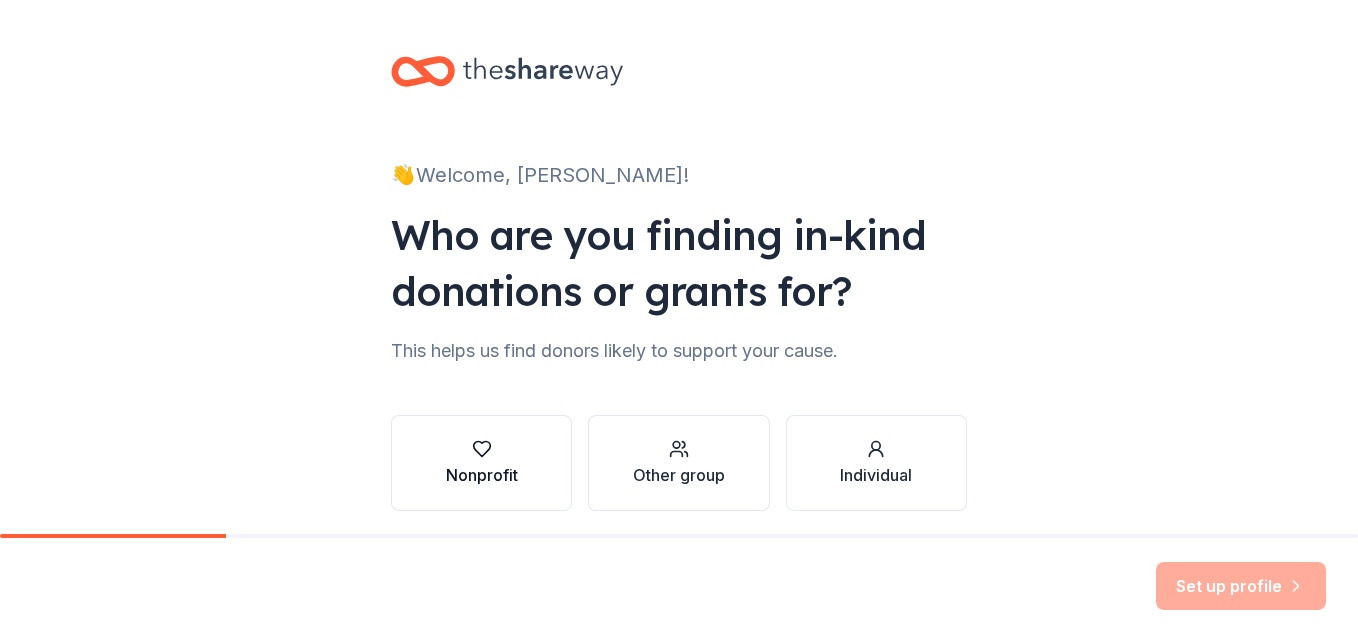 click on "Nonprofit" at bounding box center (482, 463) 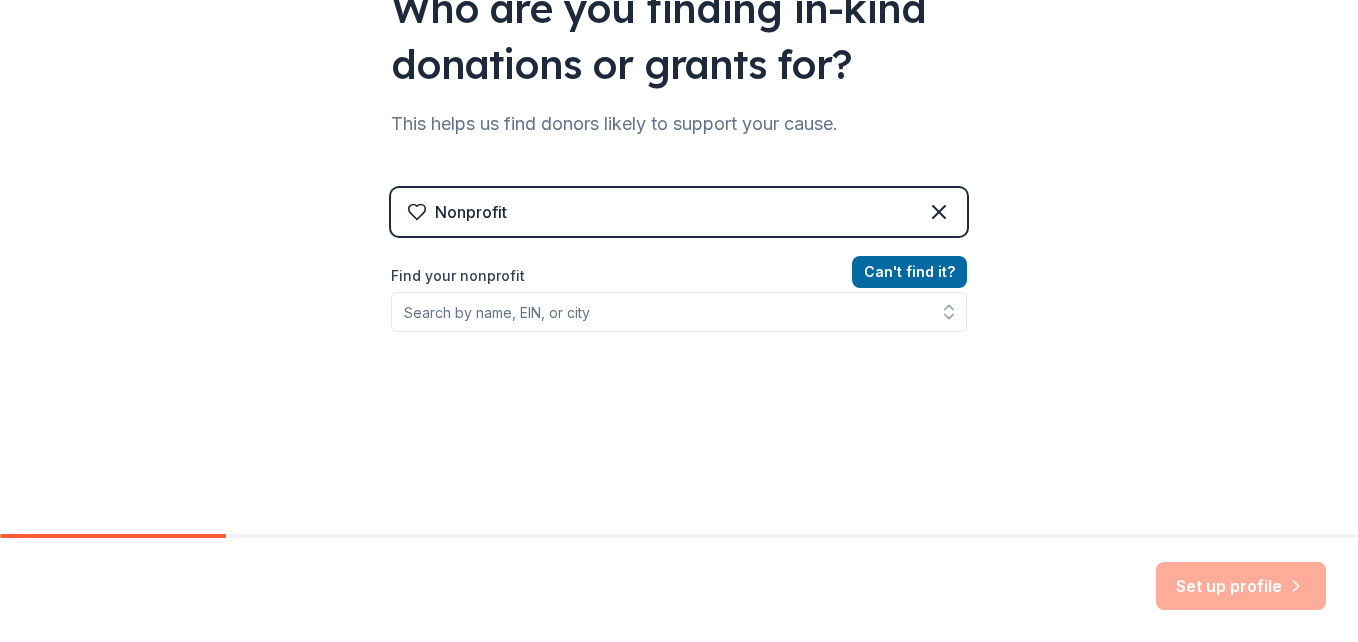 scroll, scrollTop: 240, scrollLeft: 0, axis: vertical 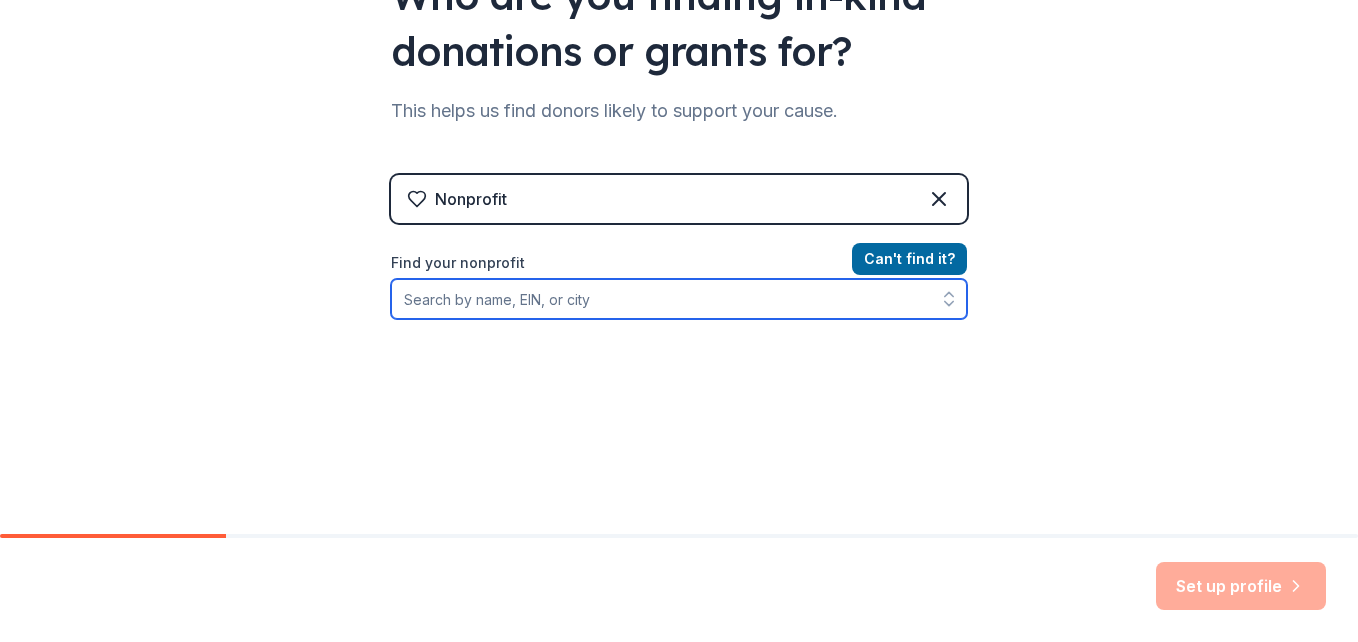click on "Find your nonprofit" at bounding box center (679, 299) 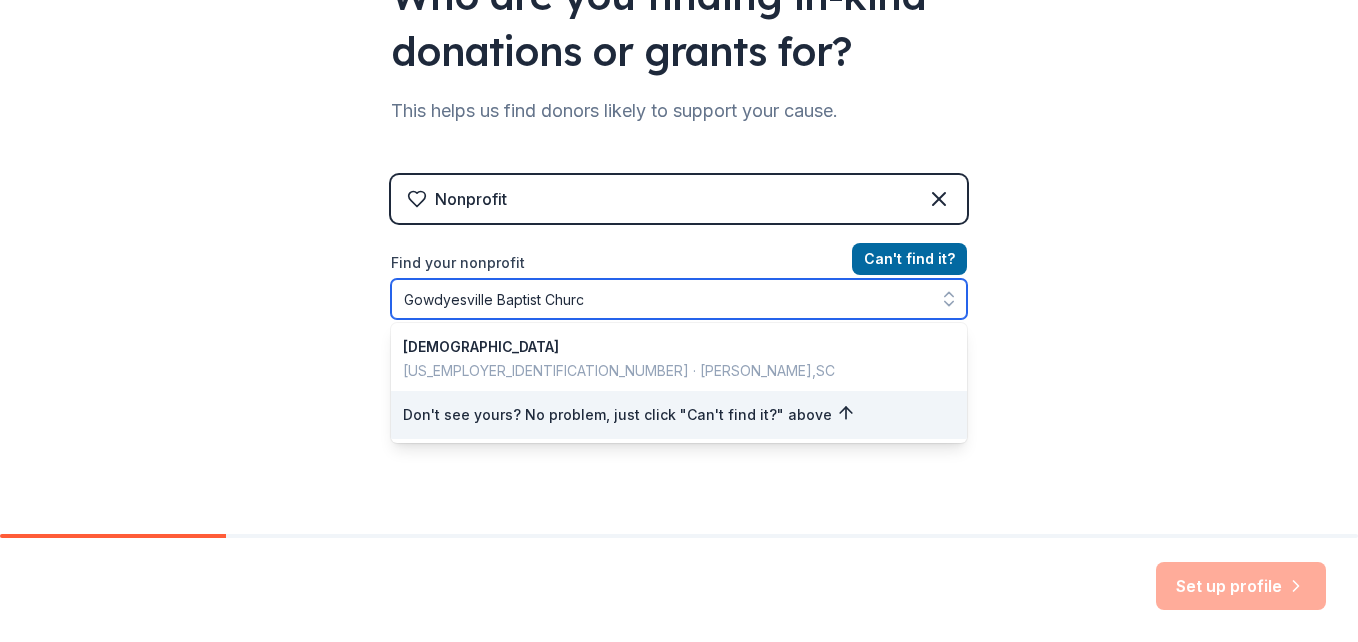 type on "Gowdyesville Baptist Church" 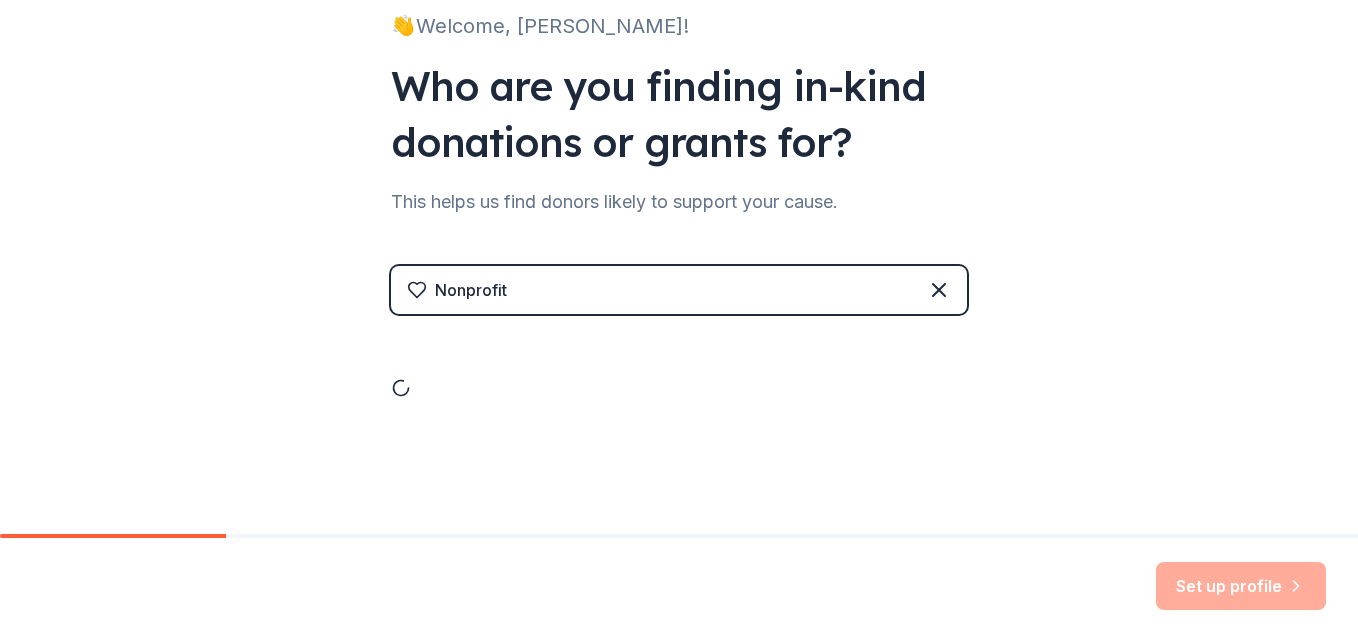 scroll, scrollTop: 240, scrollLeft: 0, axis: vertical 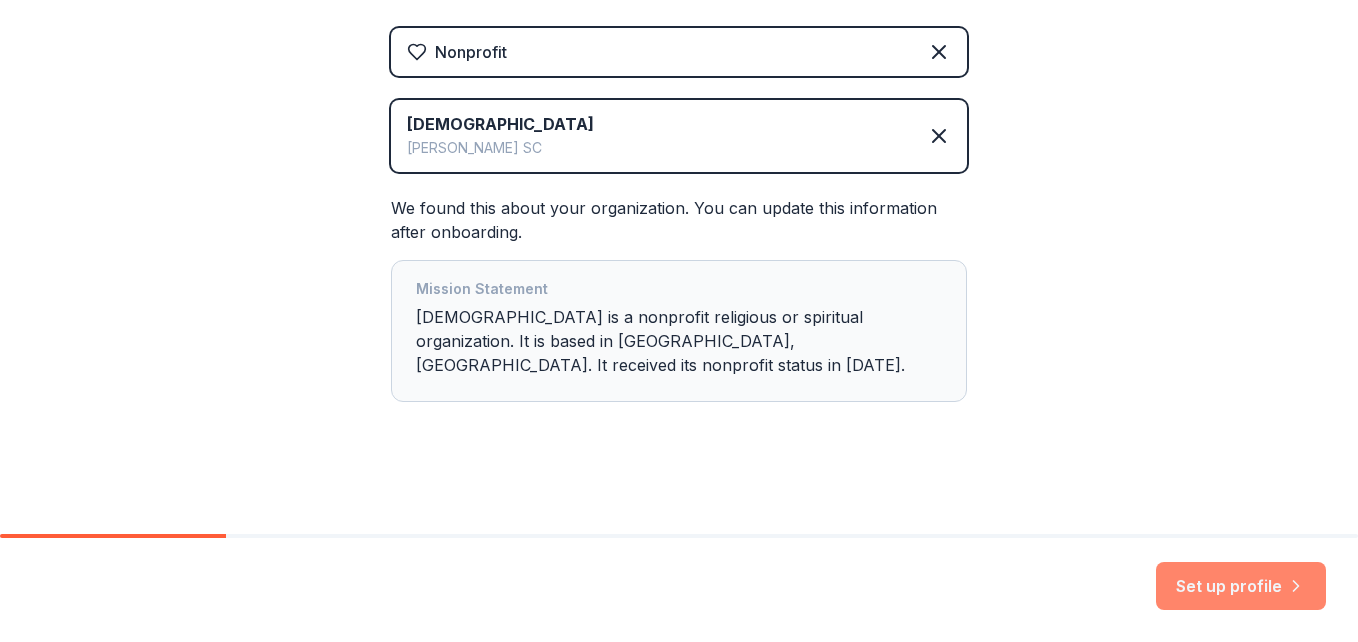 click on "Set up profile" at bounding box center [1241, 586] 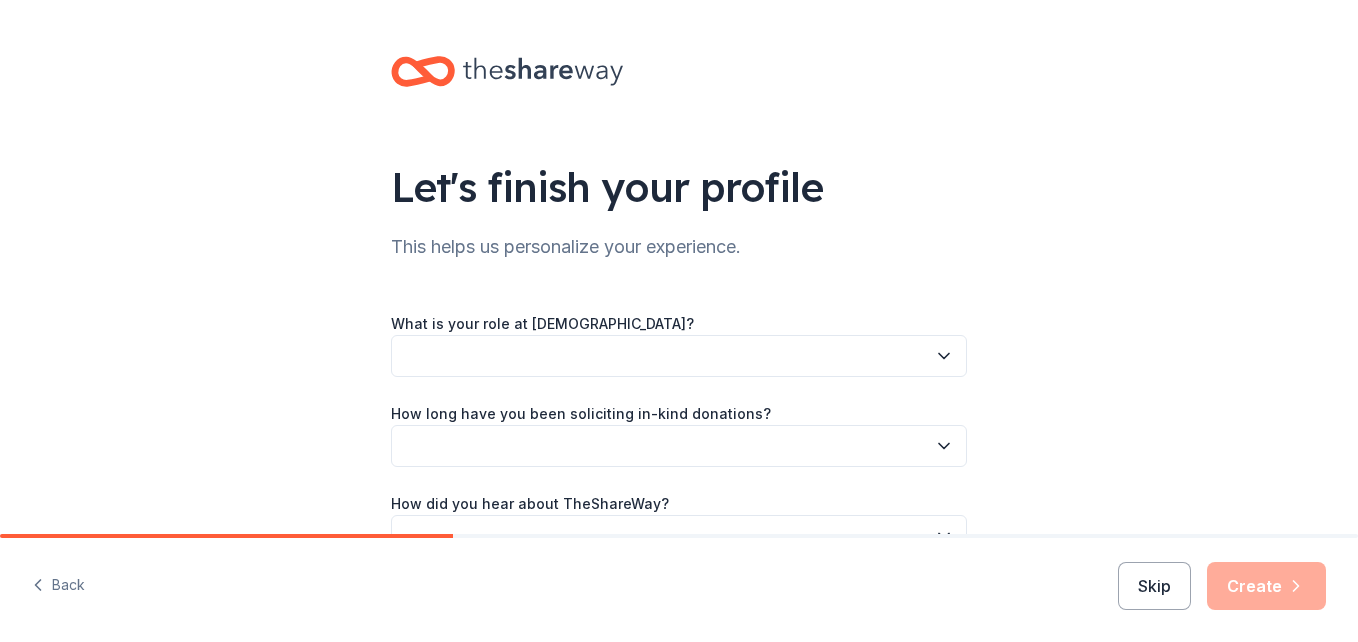 click 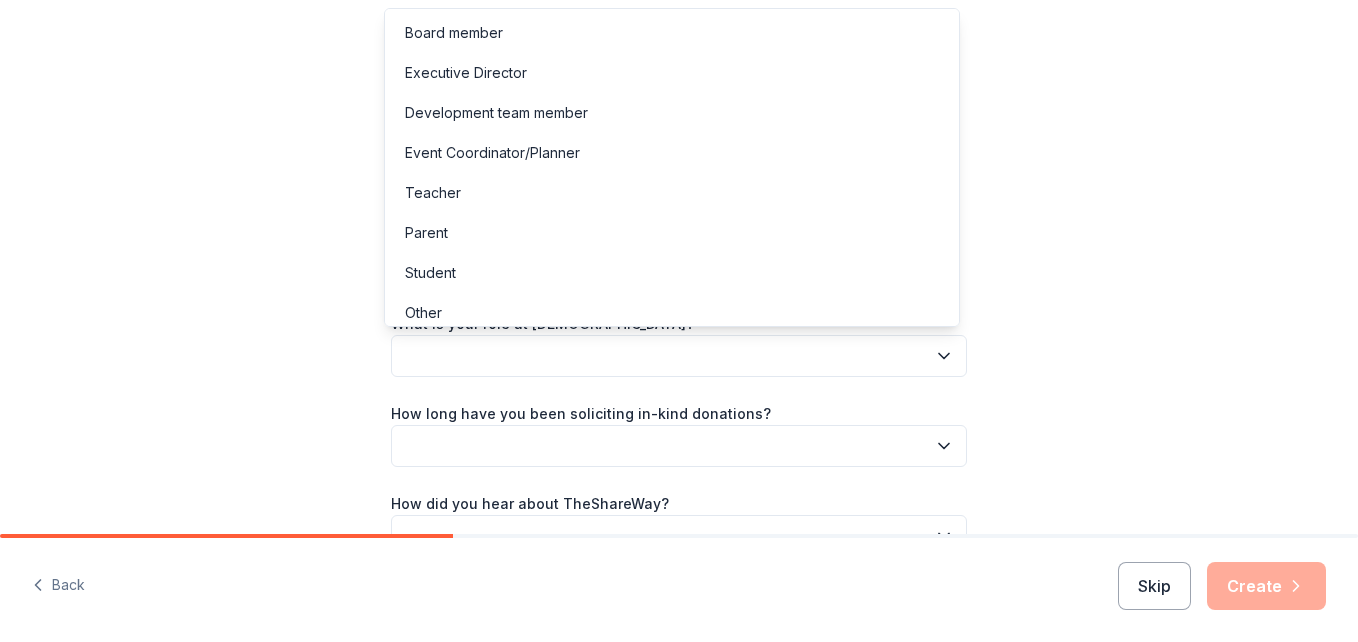 scroll, scrollTop: 11, scrollLeft: 0, axis: vertical 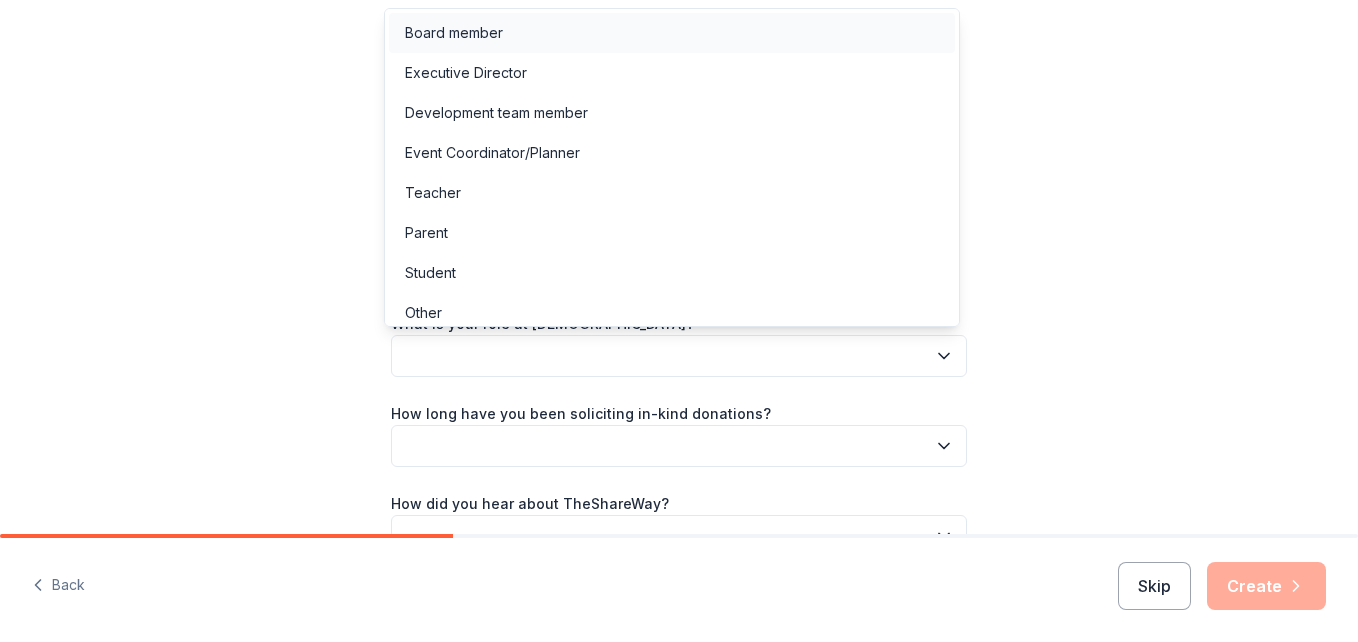 click on "Board member" at bounding box center (454, 33) 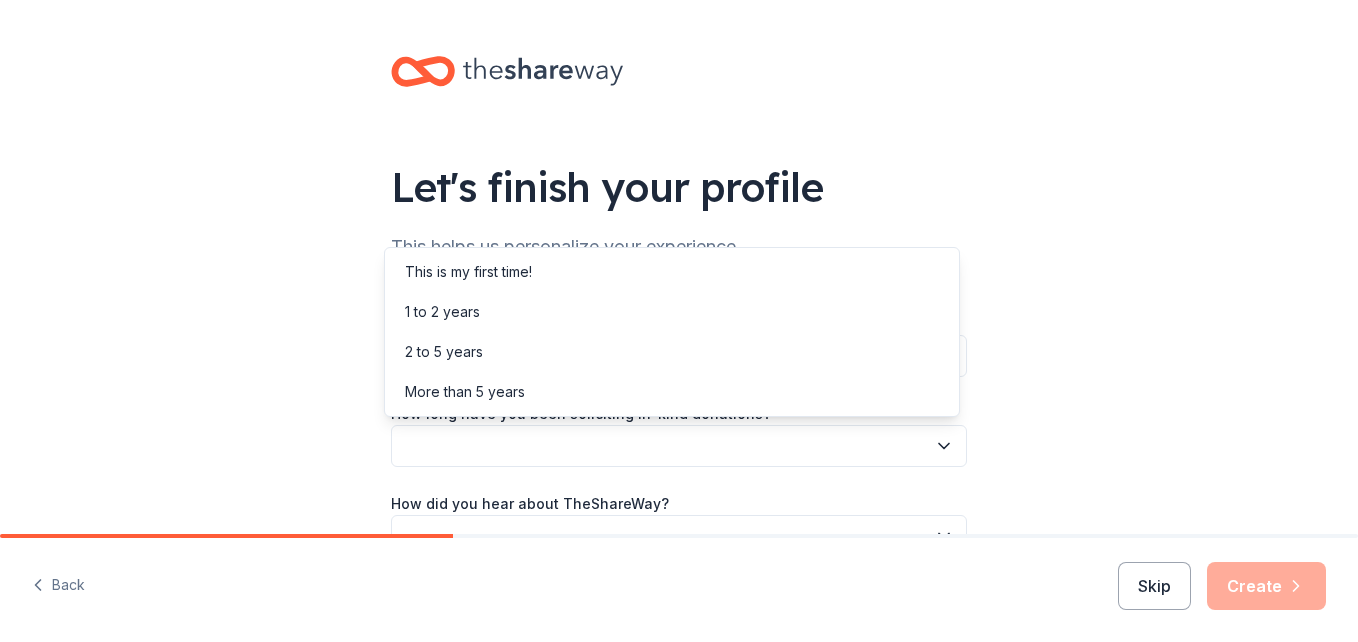 click 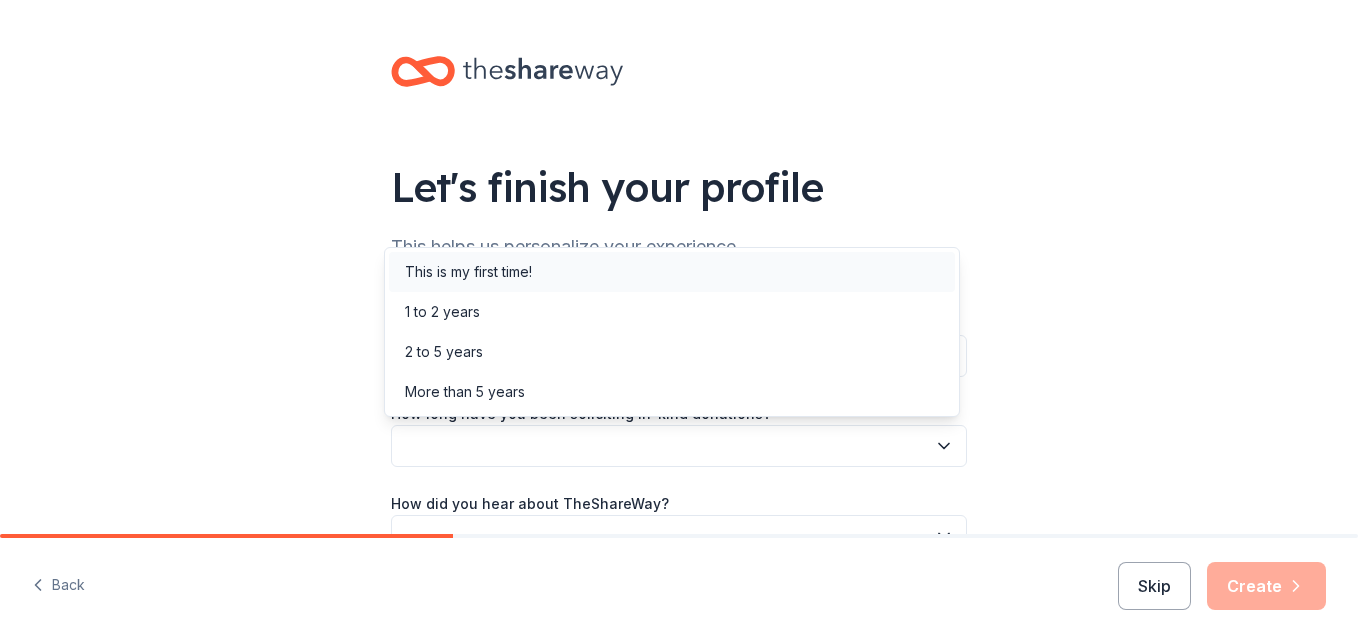 click on "This is my first time!" at bounding box center (468, 272) 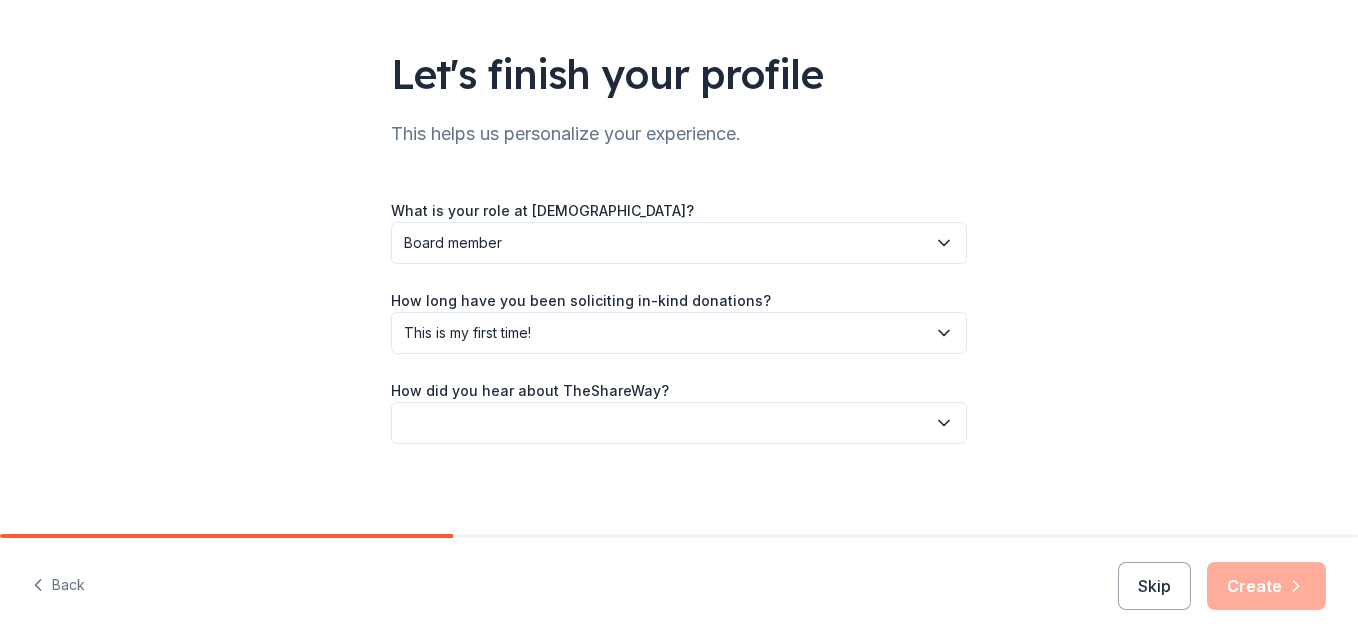 scroll, scrollTop: 119, scrollLeft: 0, axis: vertical 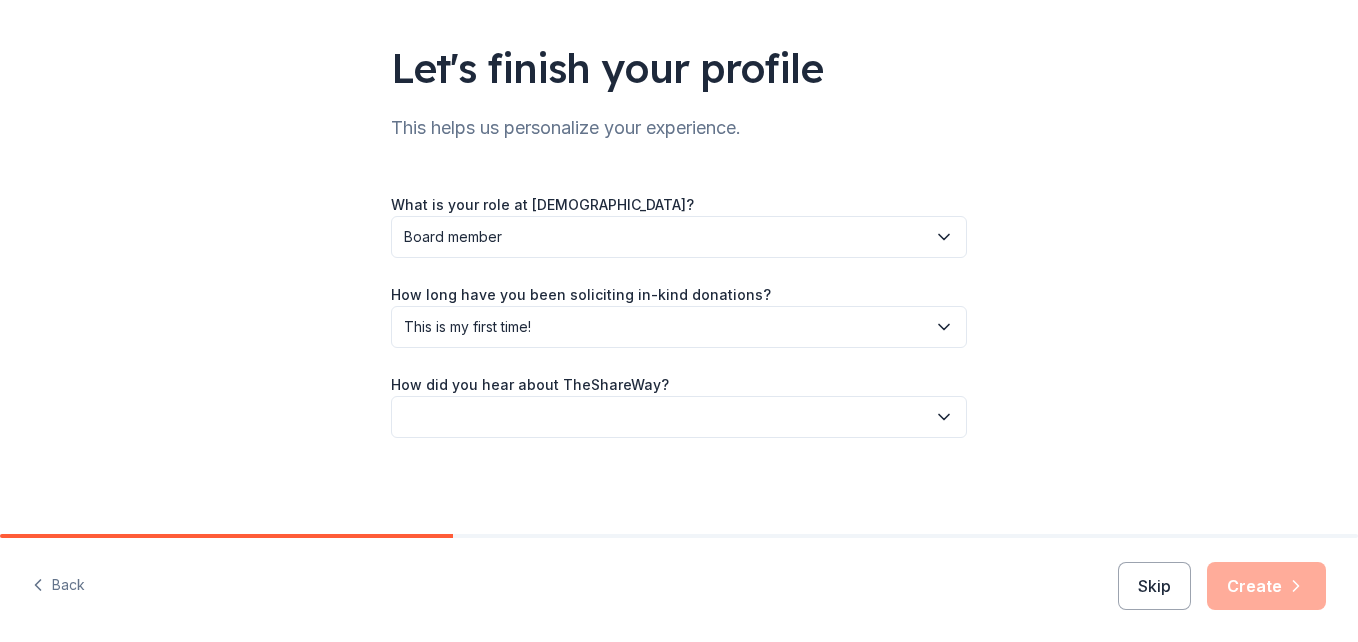 click 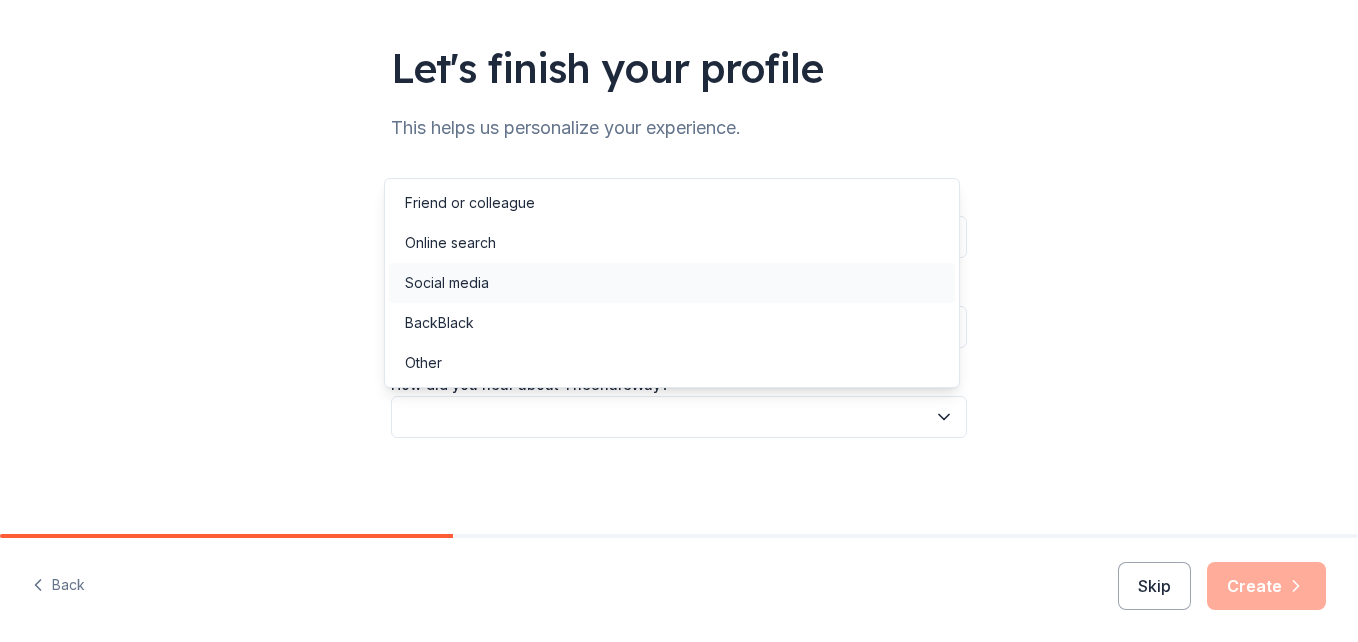 click on "Social media" at bounding box center [447, 283] 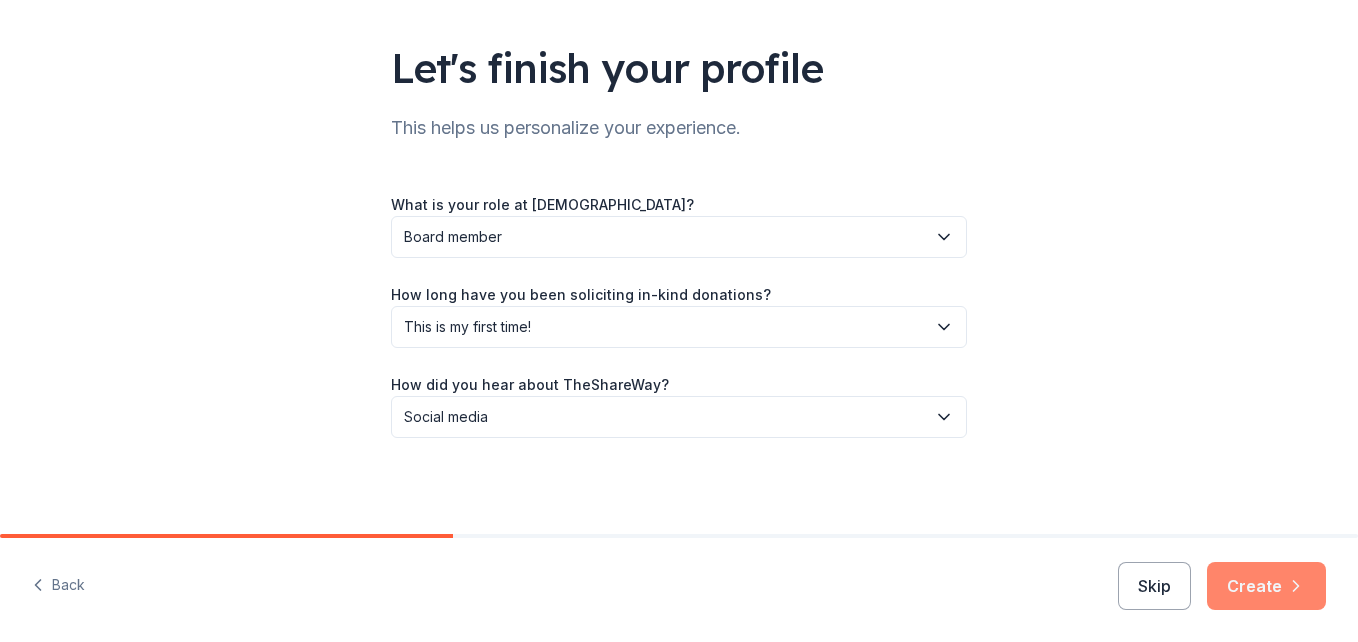 click on "Create" at bounding box center [1266, 586] 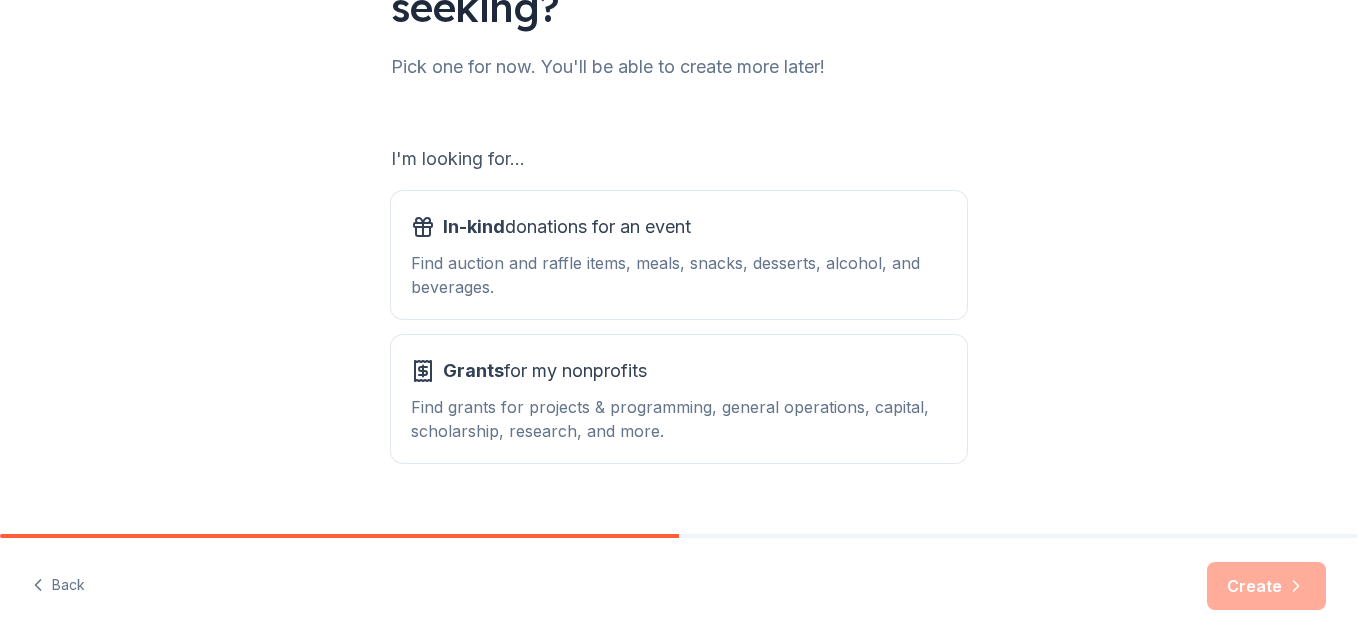 scroll, scrollTop: 253, scrollLeft: 0, axis: vertical 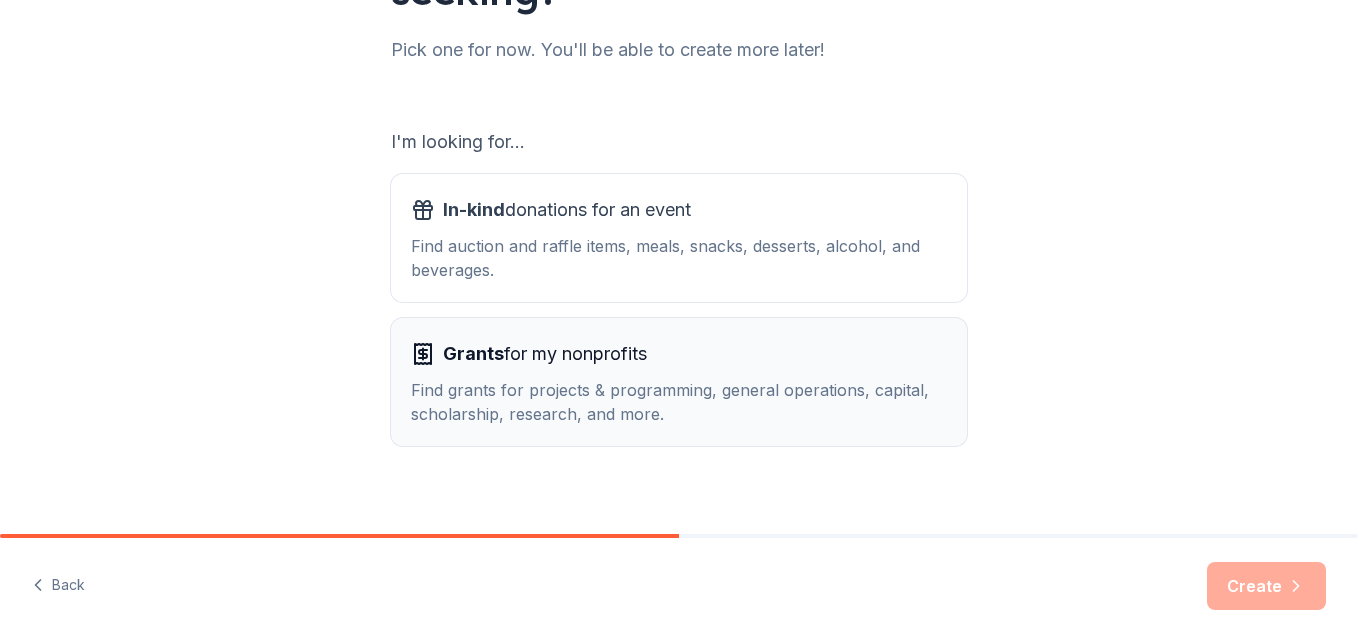 click on "Find grants for projects & programming, general operations, capital, scholarship, research, and more." at bounding box center [679, 402] 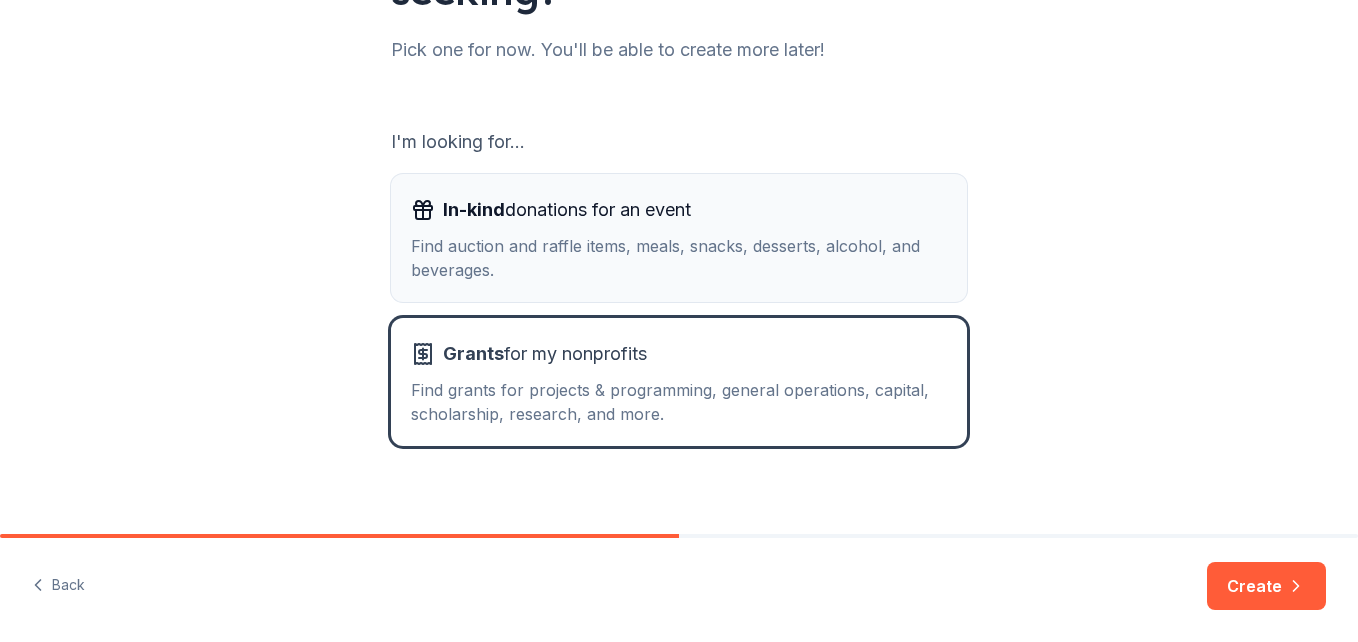click on "In-kind" at bounding box center (474, 209) 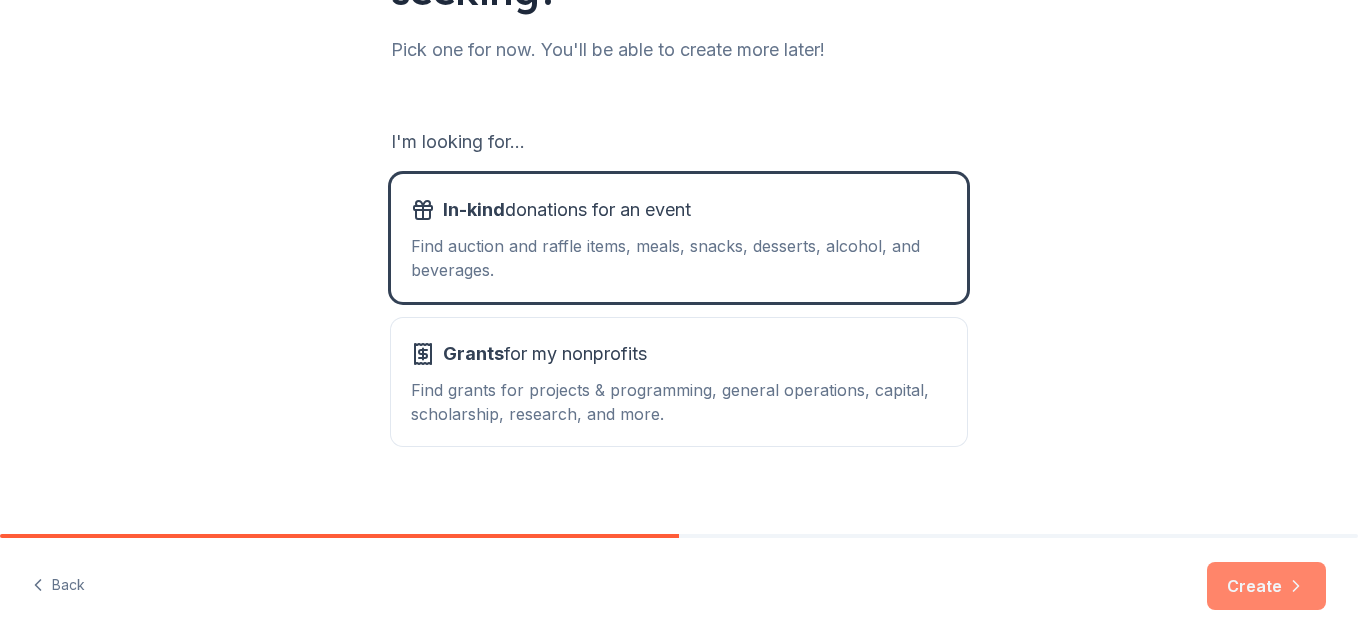 click on "Create" at bounding box center [1266, 586] 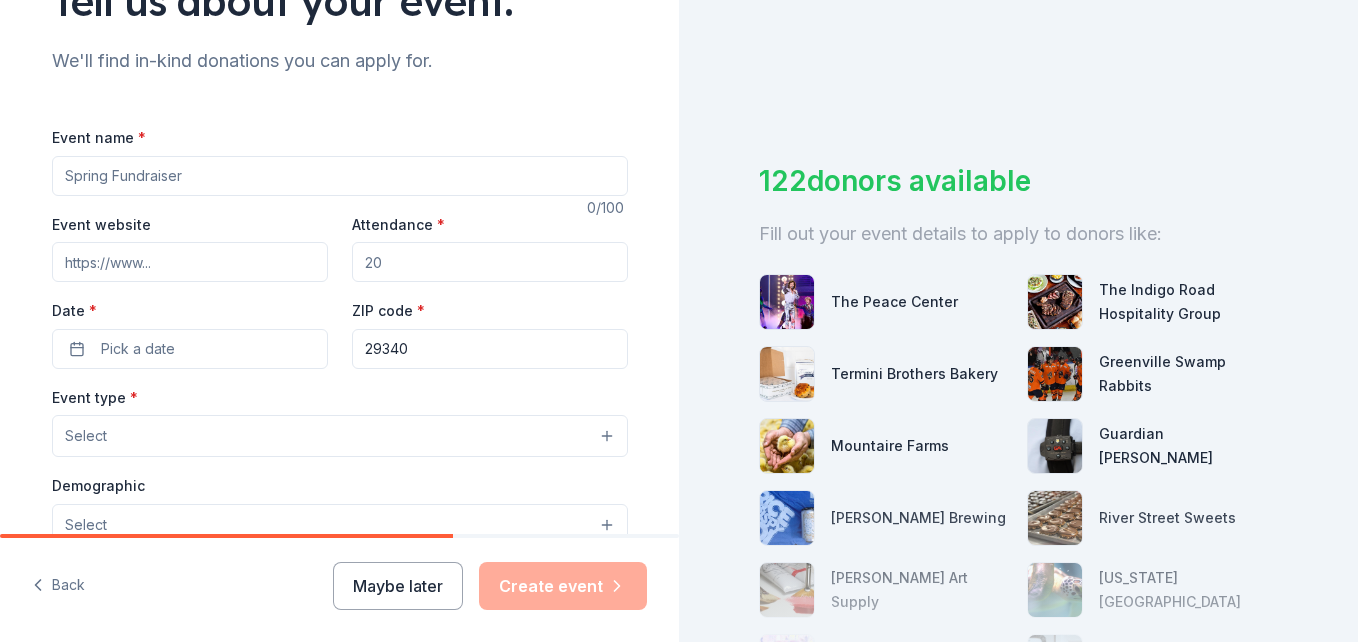 scroll, scrollTop: 200, scrollLeft: 0, axis: vertical 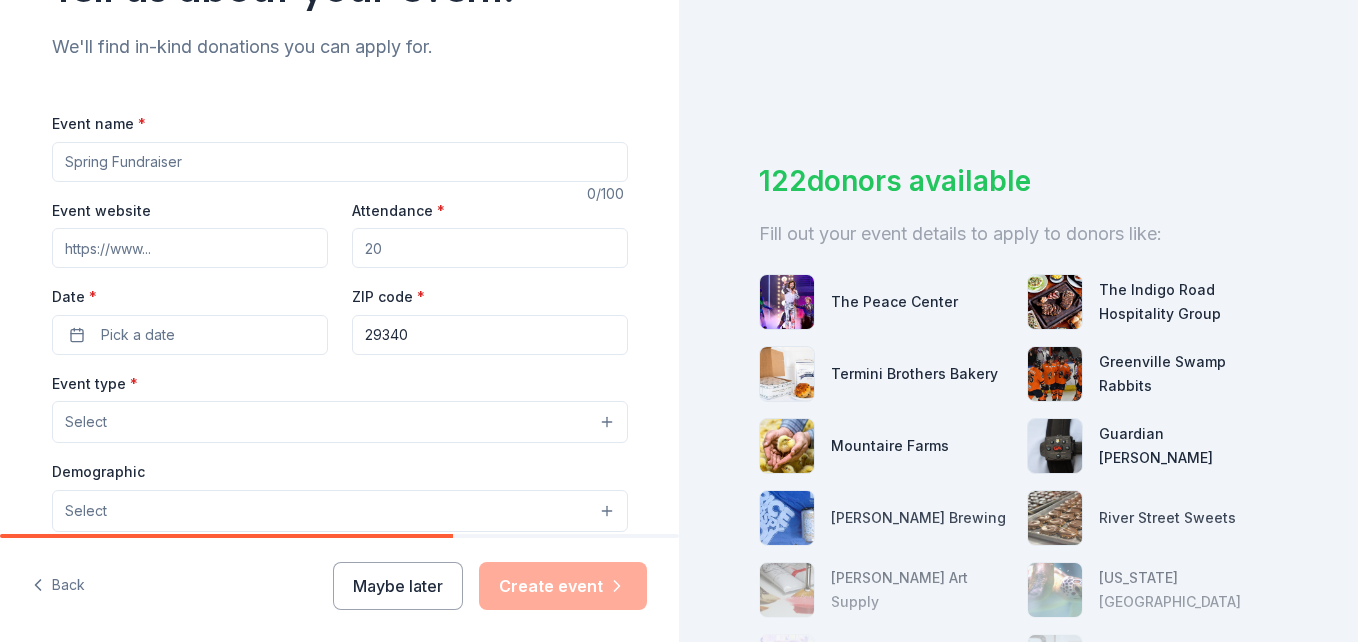 click on "Event name *" at bounding box center (340, 162) 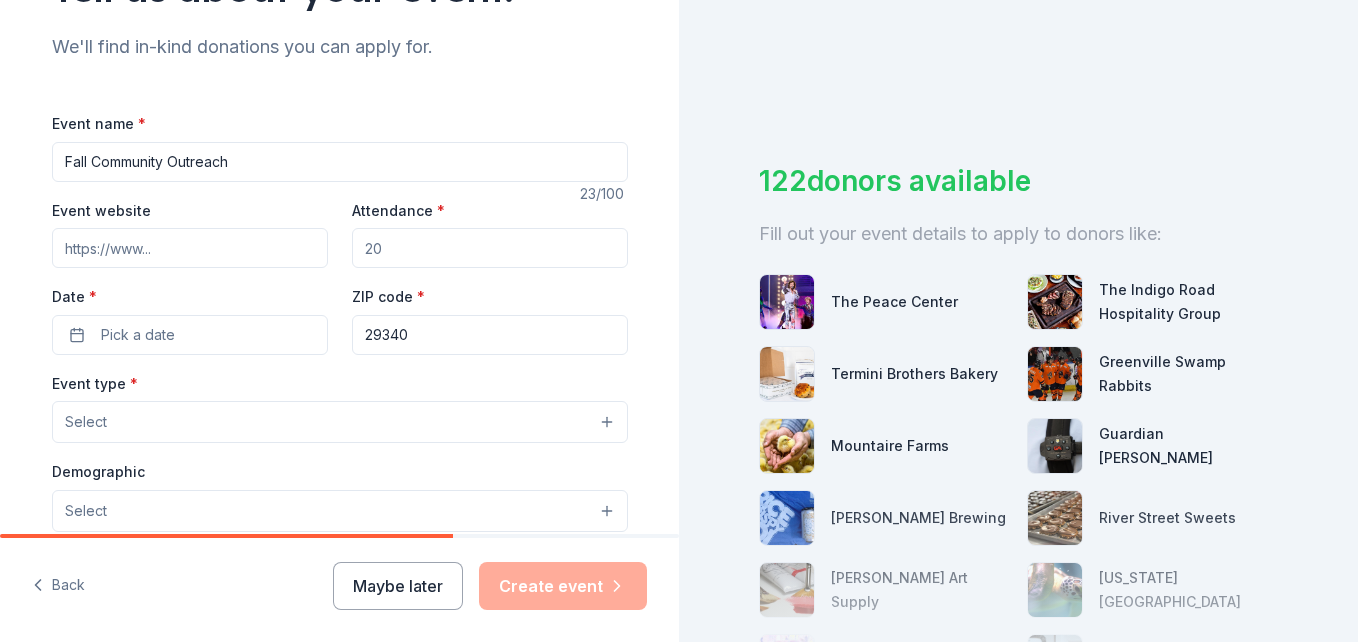 type on "Fall Community Outreach" 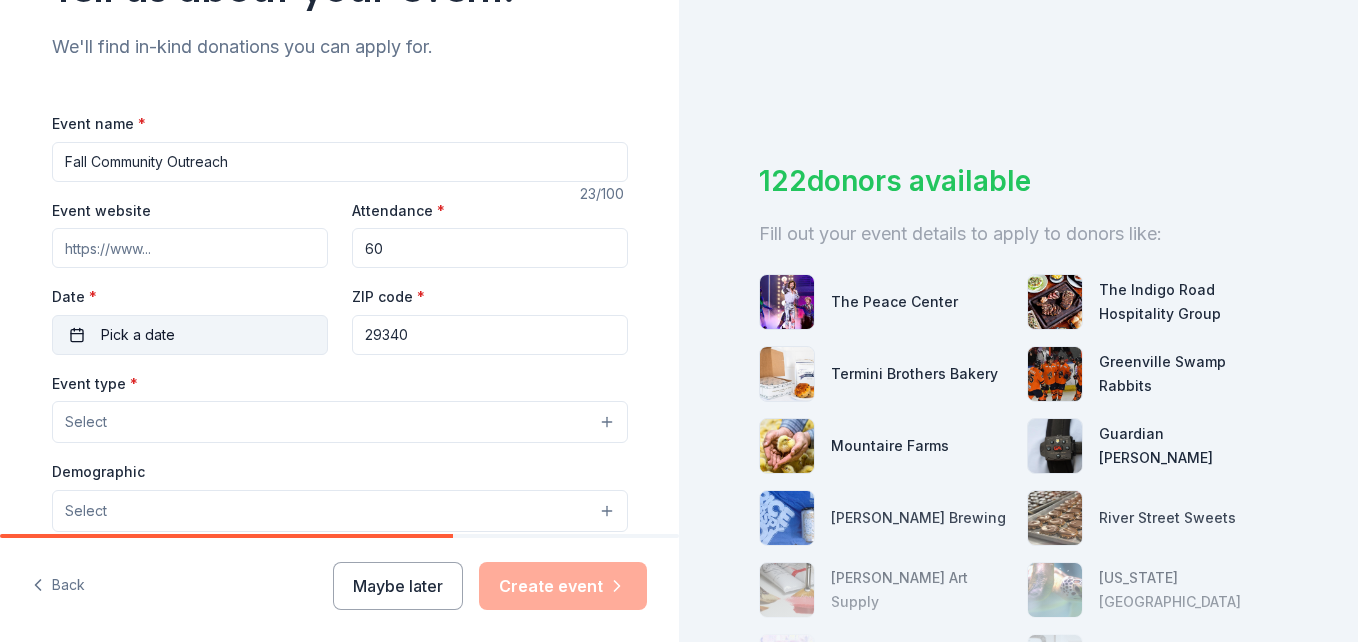 click on "Pick a date" at bounding box center (190, 335) 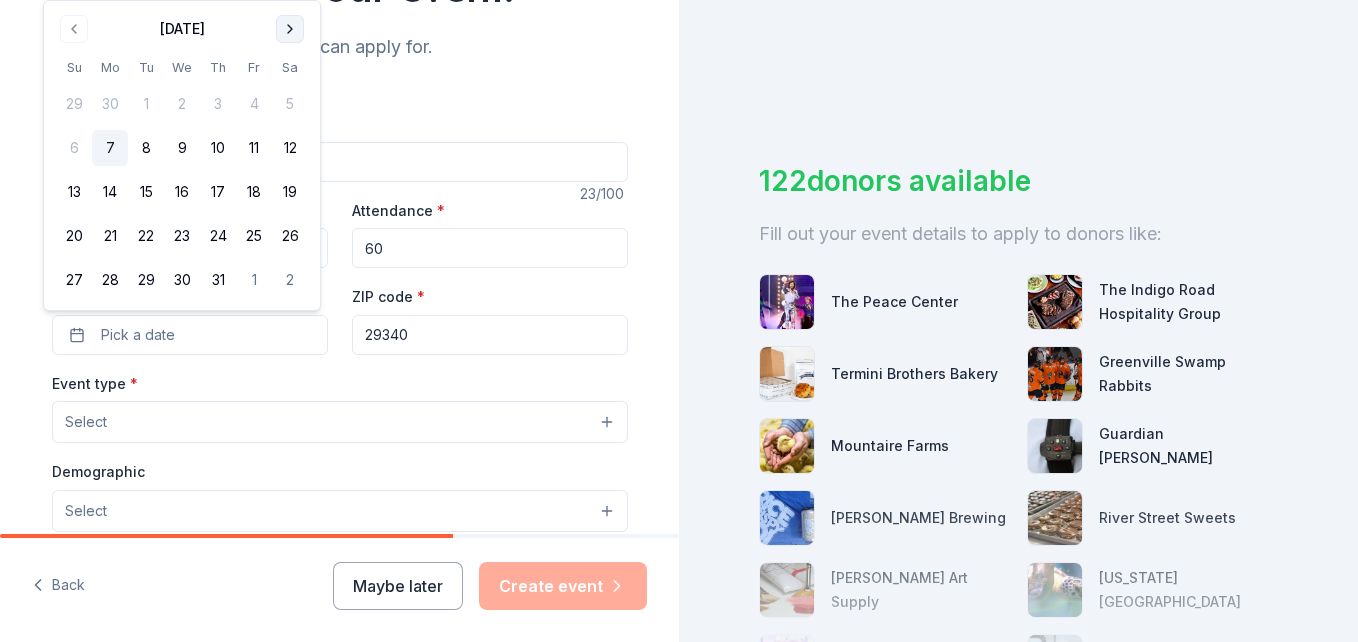 click at bounding box center (290, 29) 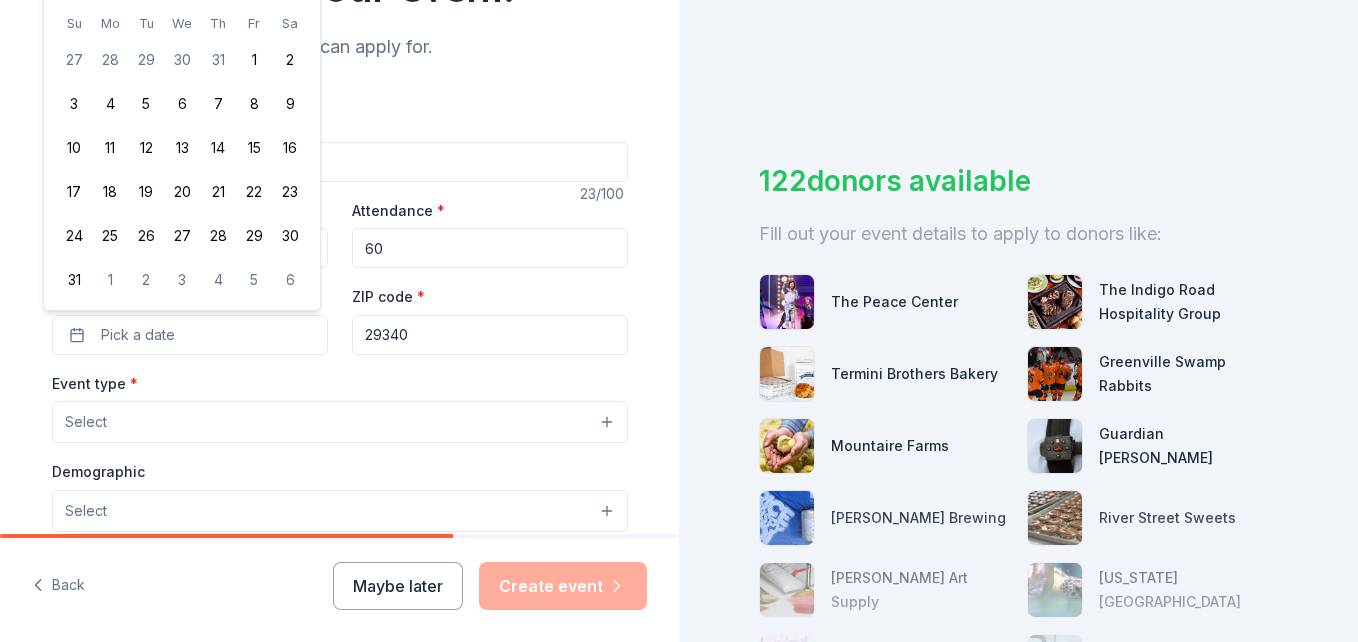 scroll, scrollTop: 160, scrollLeft: 0, axis: vertical 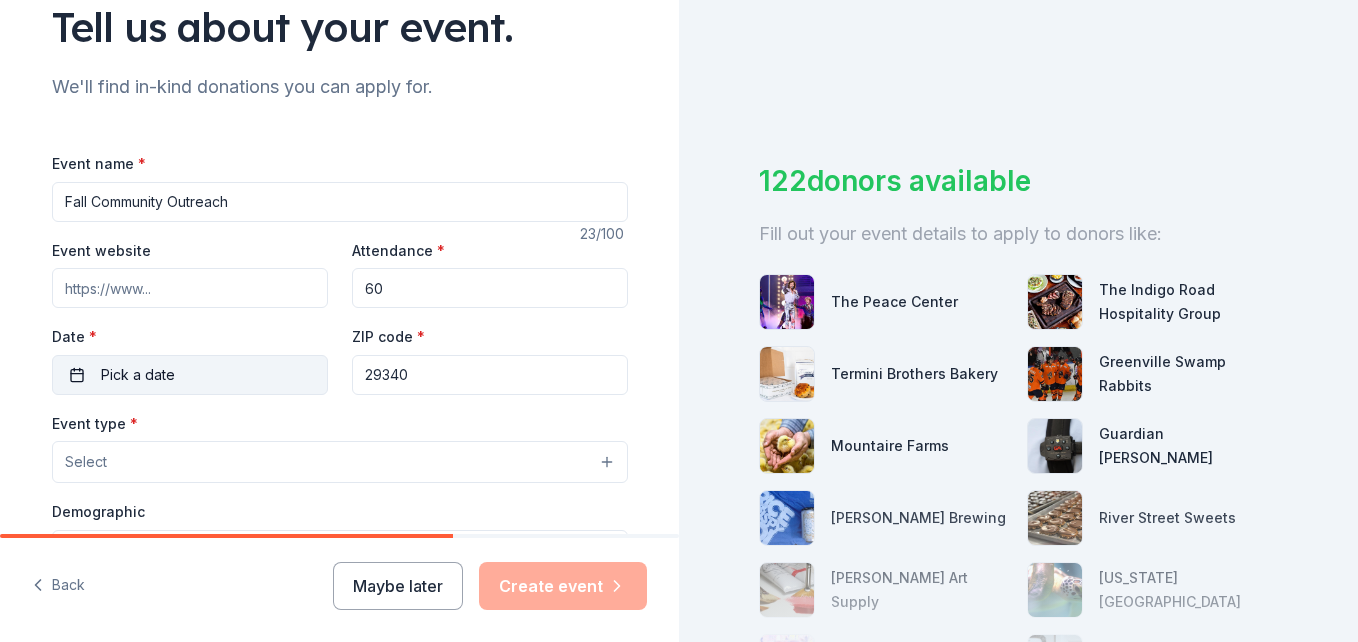 click on "Pick a date" at bounding box center [190, 375] 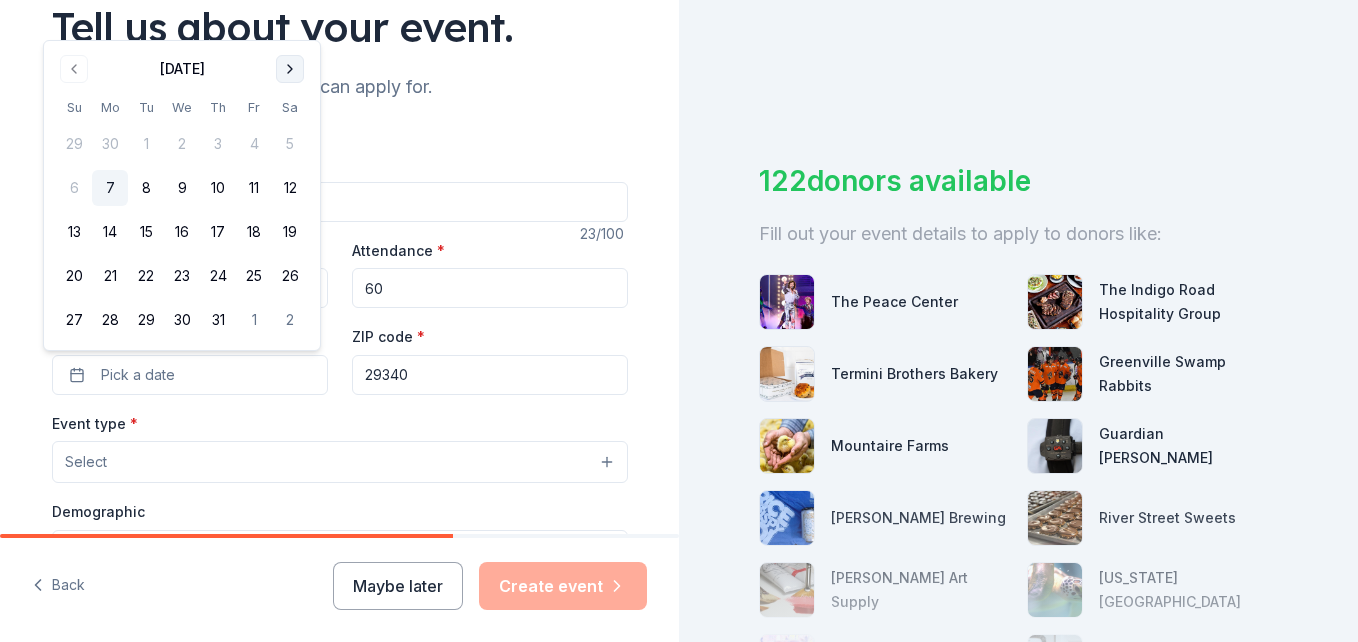 click at bounding box center [290, 69] 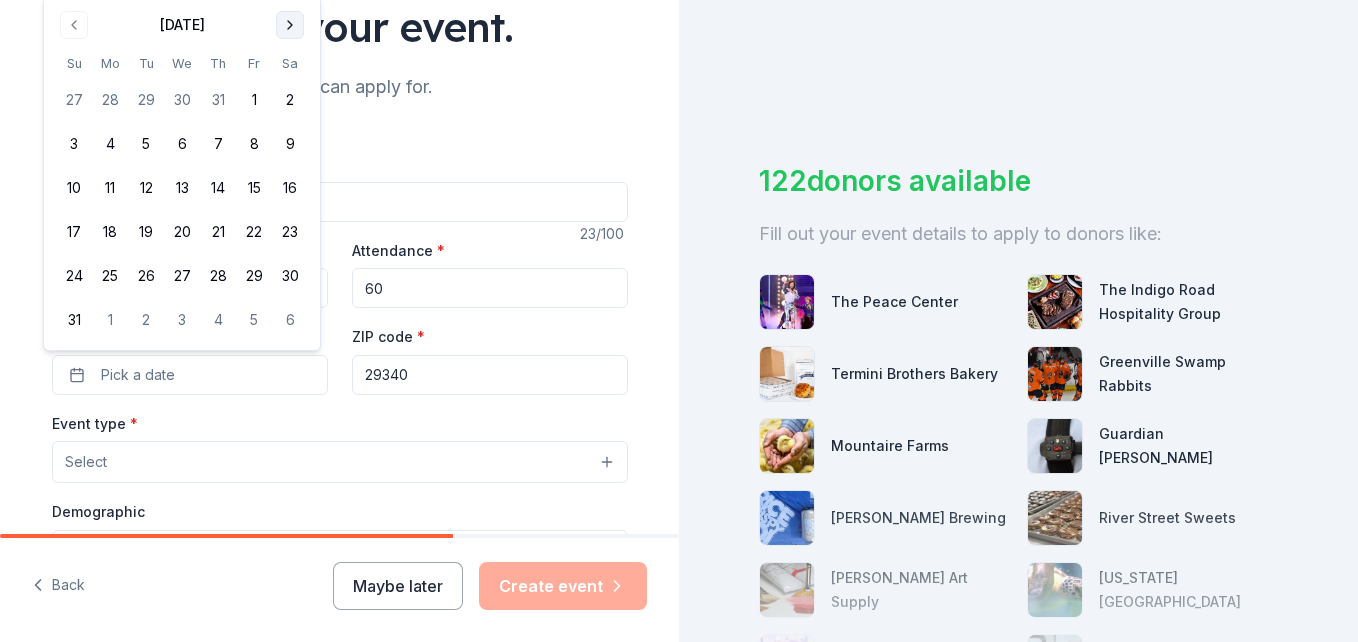 click at bounding box center (290, 25) 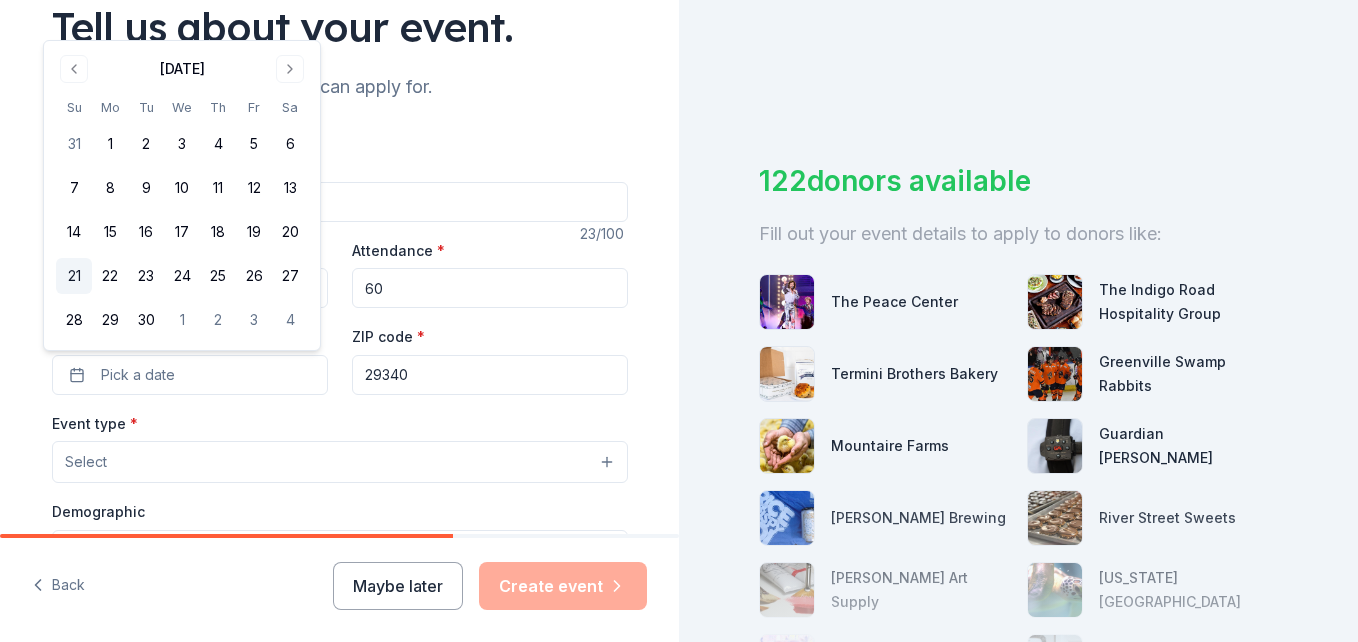 click on "21" at bounding box center [74, 276] 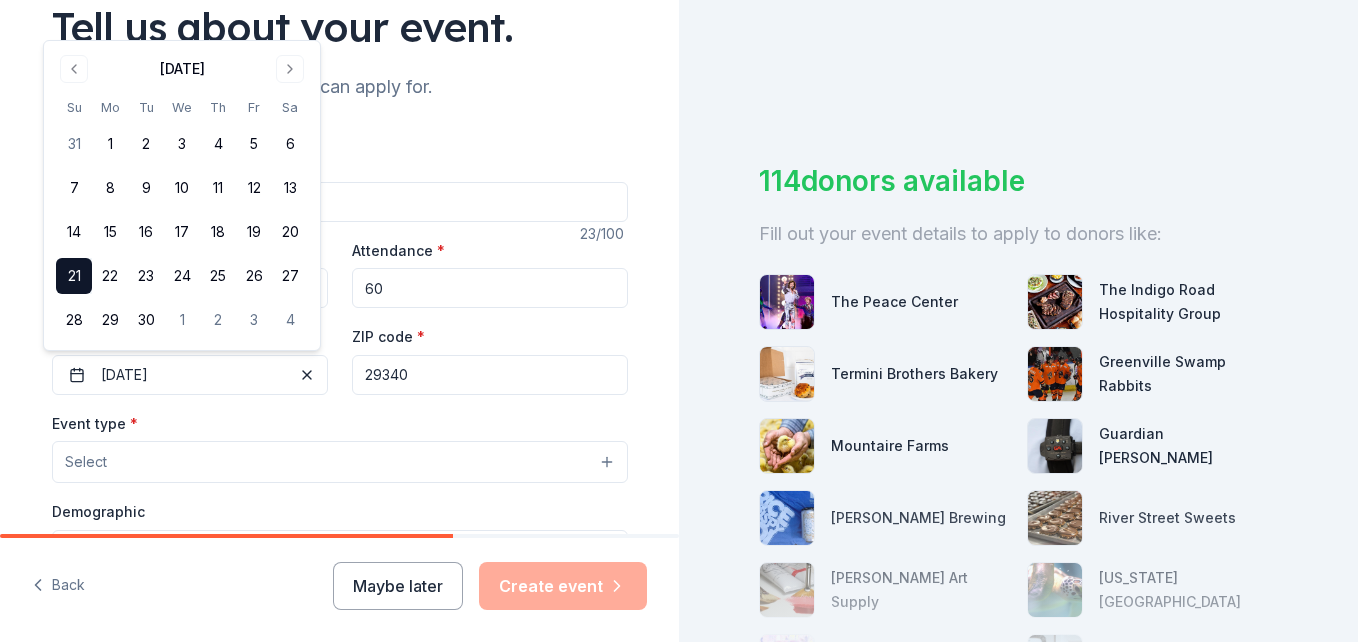 click on "Event name * Fall Community Outreach 23 /100 Event website Attendance * 60 Date * 09/21/2025 ZIP code * 29340 Event type * Select Demographic Select We use this information to help brands find events with their target demographic to sponsor their products. Mailing address Apt/unit Description What are you looking for? * Auction & raffle Meals Snacks Desserts Alcohol Beverages Send me reminders Email me reminders of donor application deadlines Recurring event" at bounding box center [340, 597] 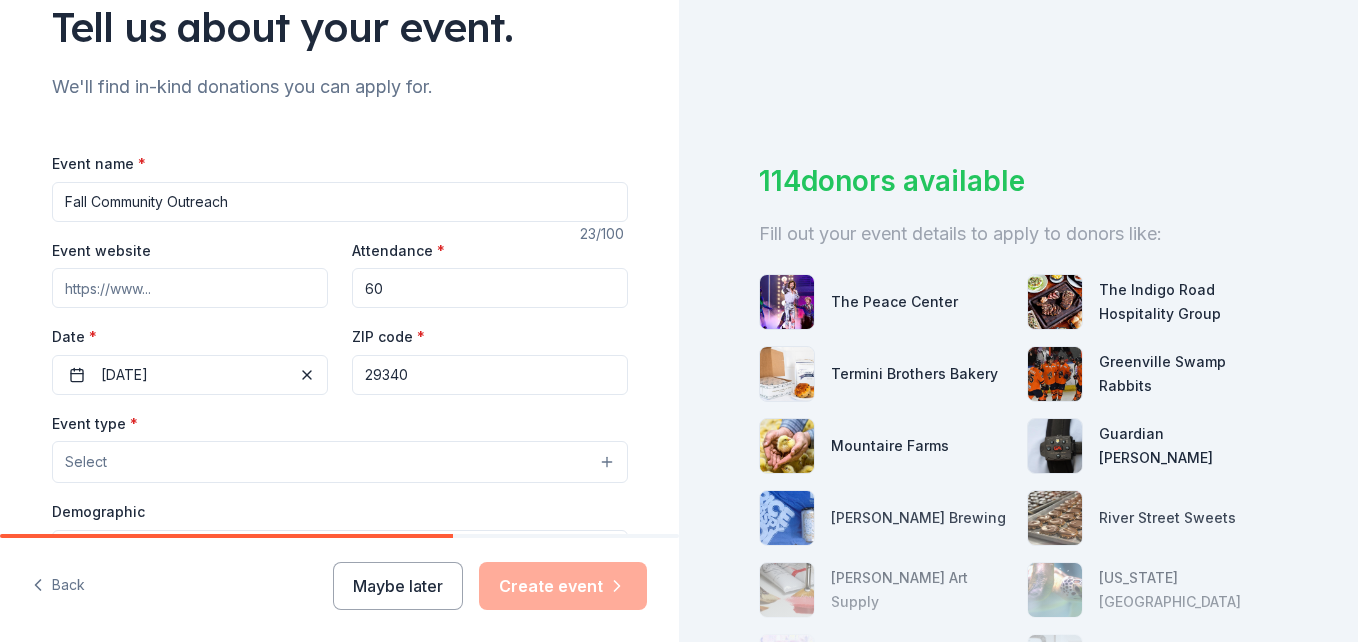 click on "60" at bounding box center (490, 288) 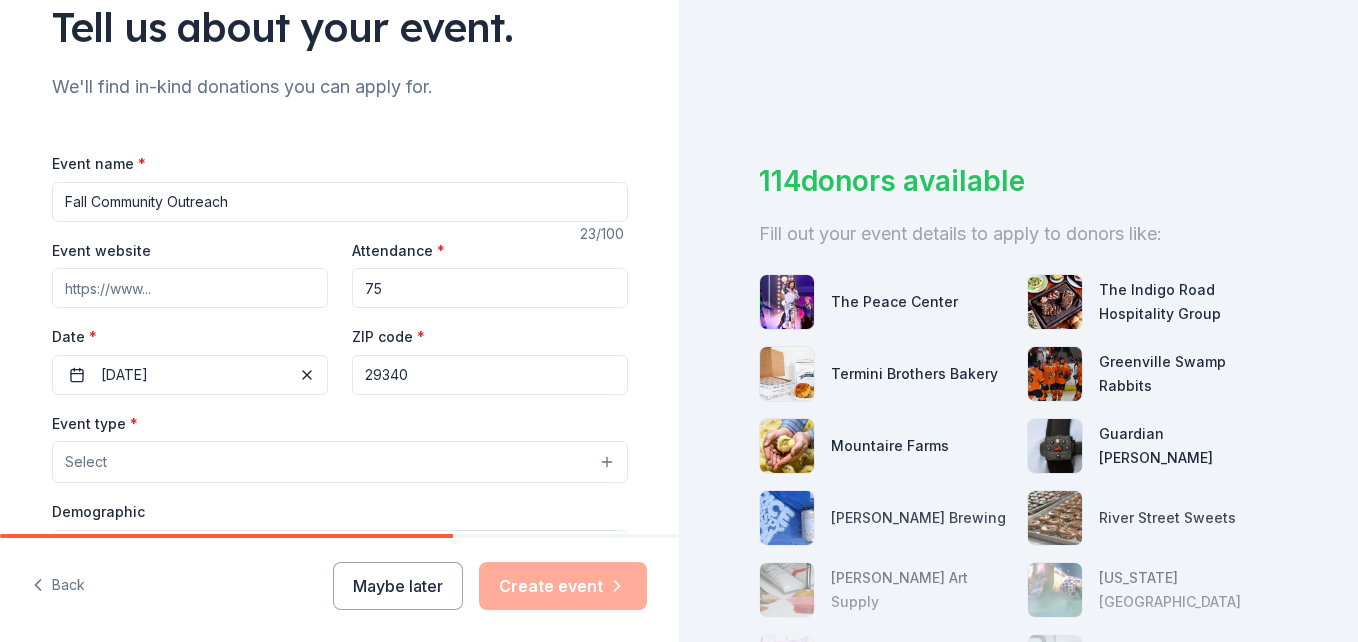 type on "75" 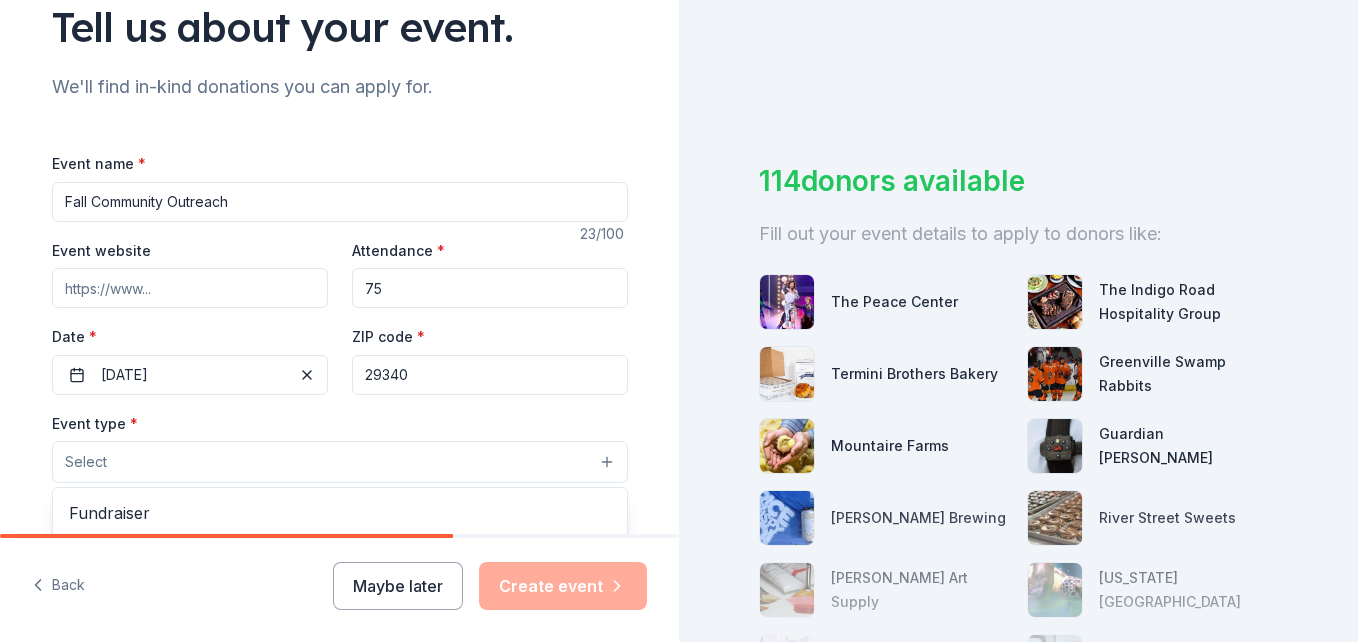 click on "Select" at bounding box center (340, 462) 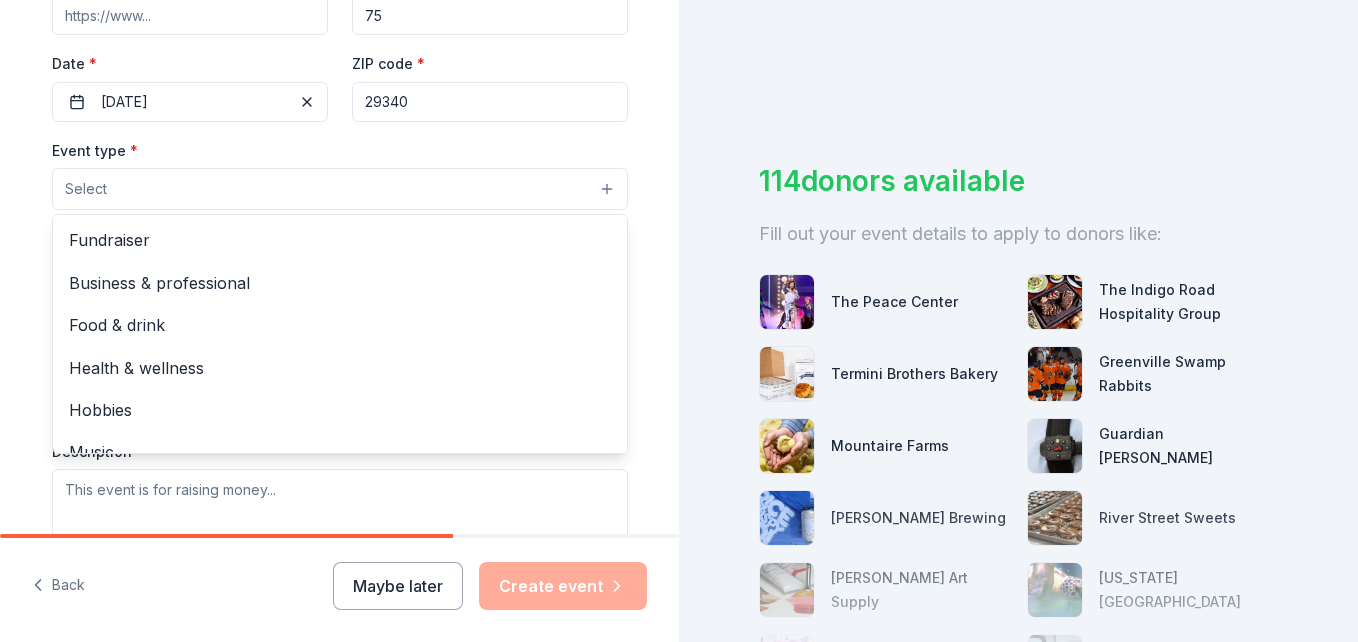 scroll, scrollTop: 463, scrollLeft: 0, axis: vertical 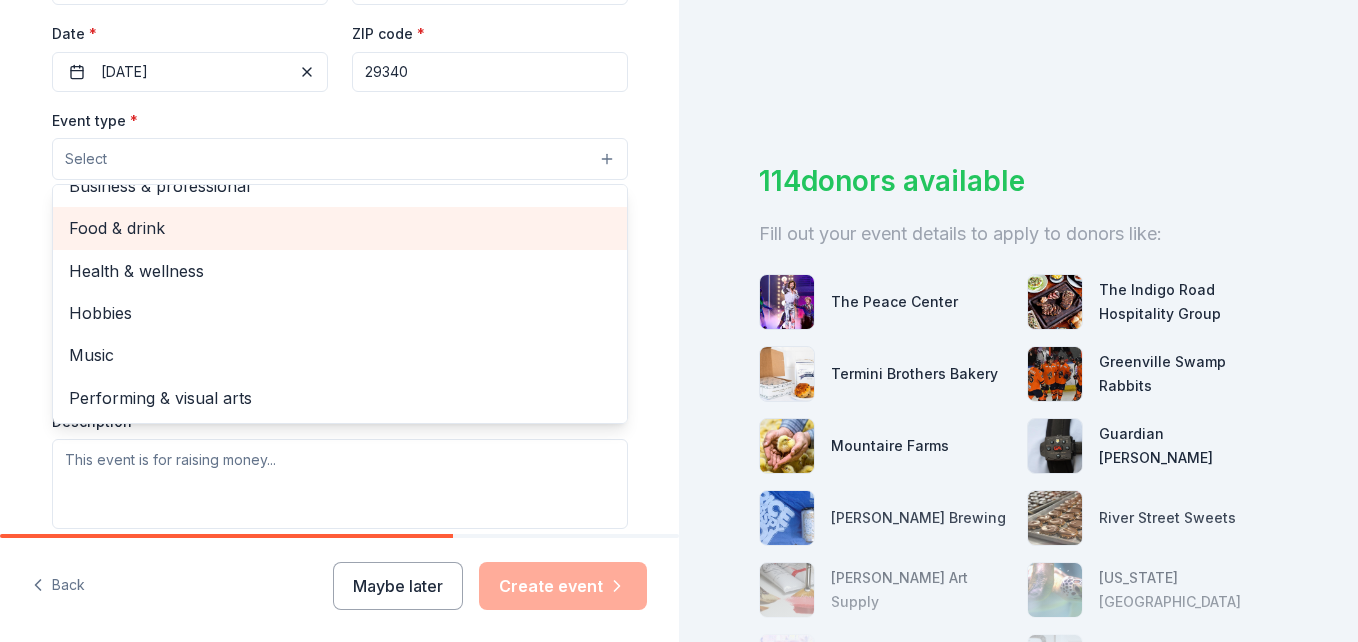 click on "Food & drink" at bounding box center (340, 228) 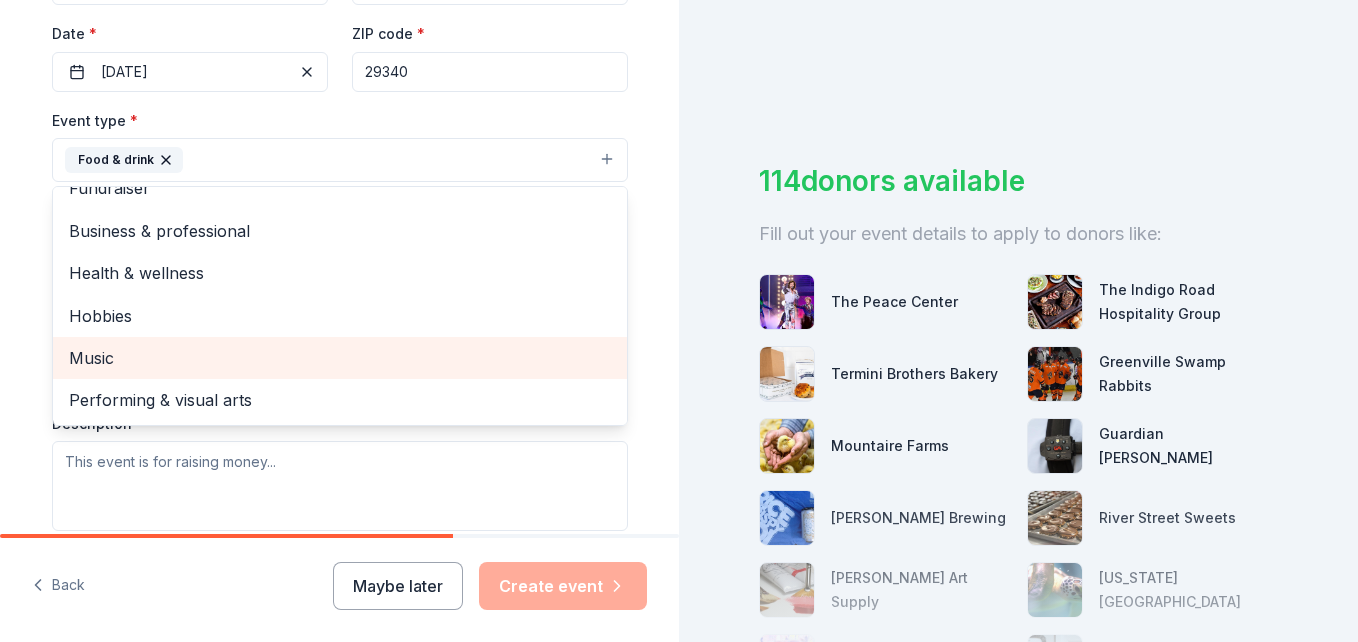 click on "Music" at bounding box center (340, 358) 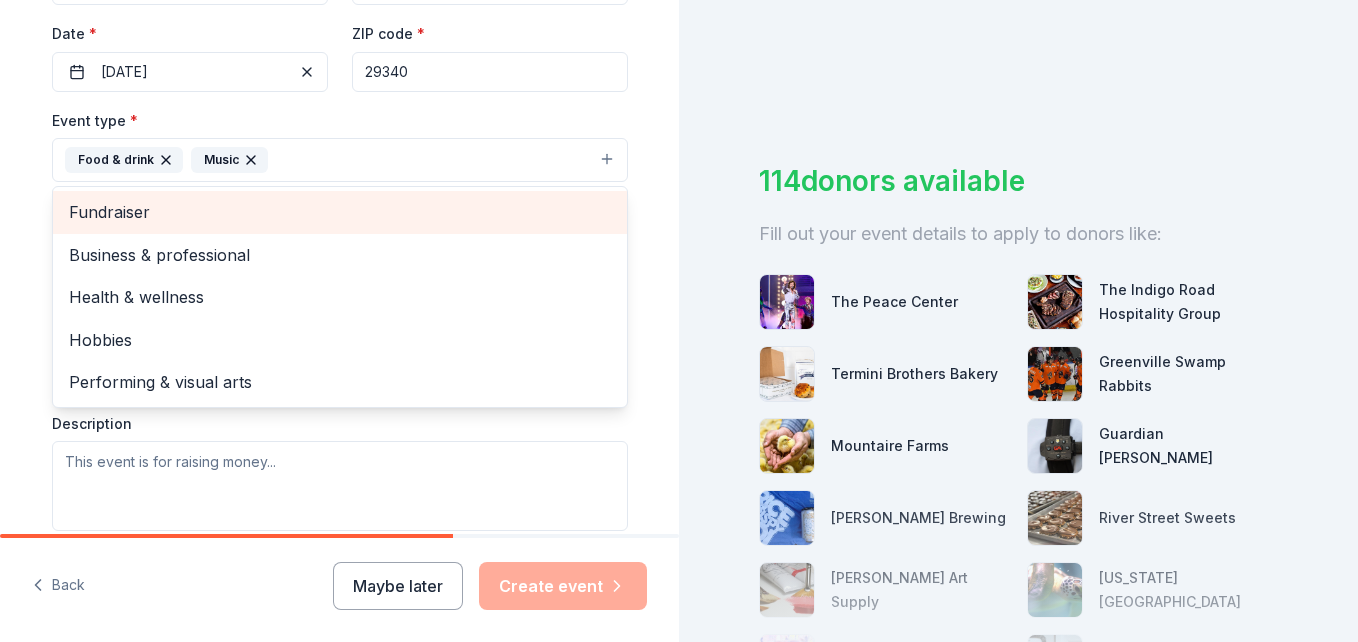 click on "Fundraiser" at bounding box center (340, 212) 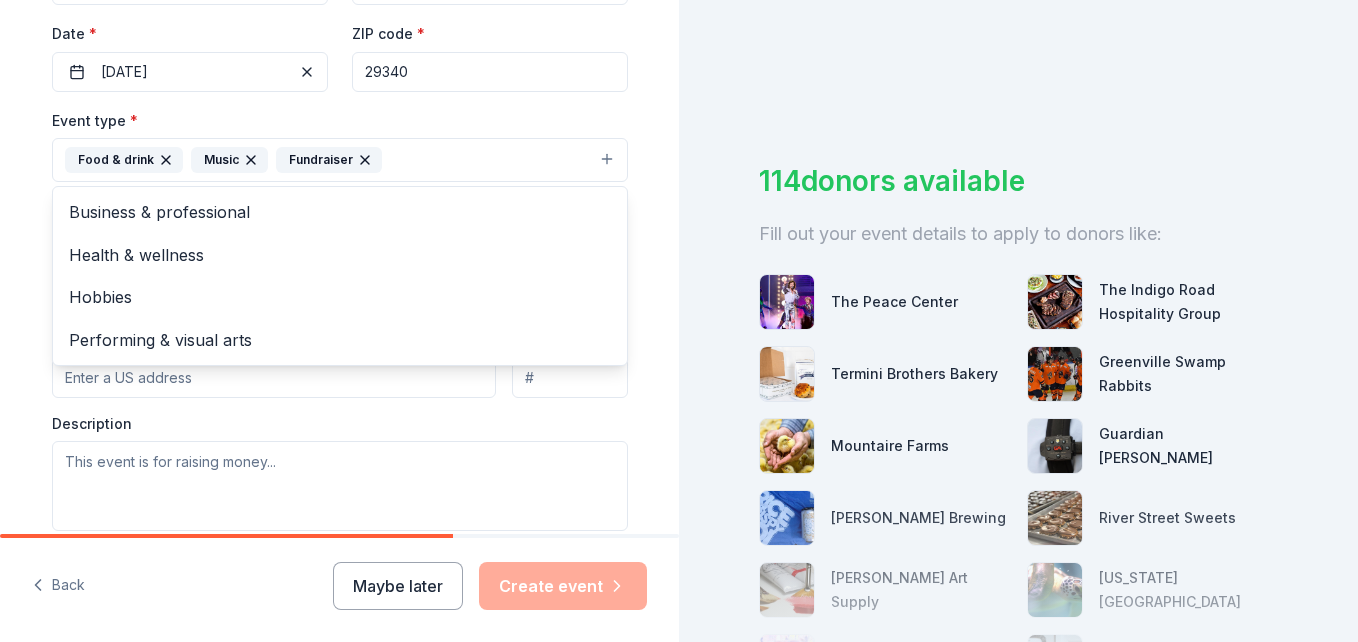 click on "Tell us about your event. We'll find in-kind donations you can apply for. Event name * Fall Community Outreach 23 /100 Event website Attendance * 75 Date * 09/21/2025 ZIP code * 29340 Event type * Food & drink Music Fundraiser Business & professional Health & wellness Hobbies Performing & visual arts Demographic Select We use this information to help brands find events with their target demographic to sponsor their products. Mailing address Apt/unit Description What are you looking for? * Auction & raffle Meals Snacks Desserts Alcohol Beverages Send me reminders Email me reminders of donor application deadlines Recurring event" at bounding box center (340, 203) 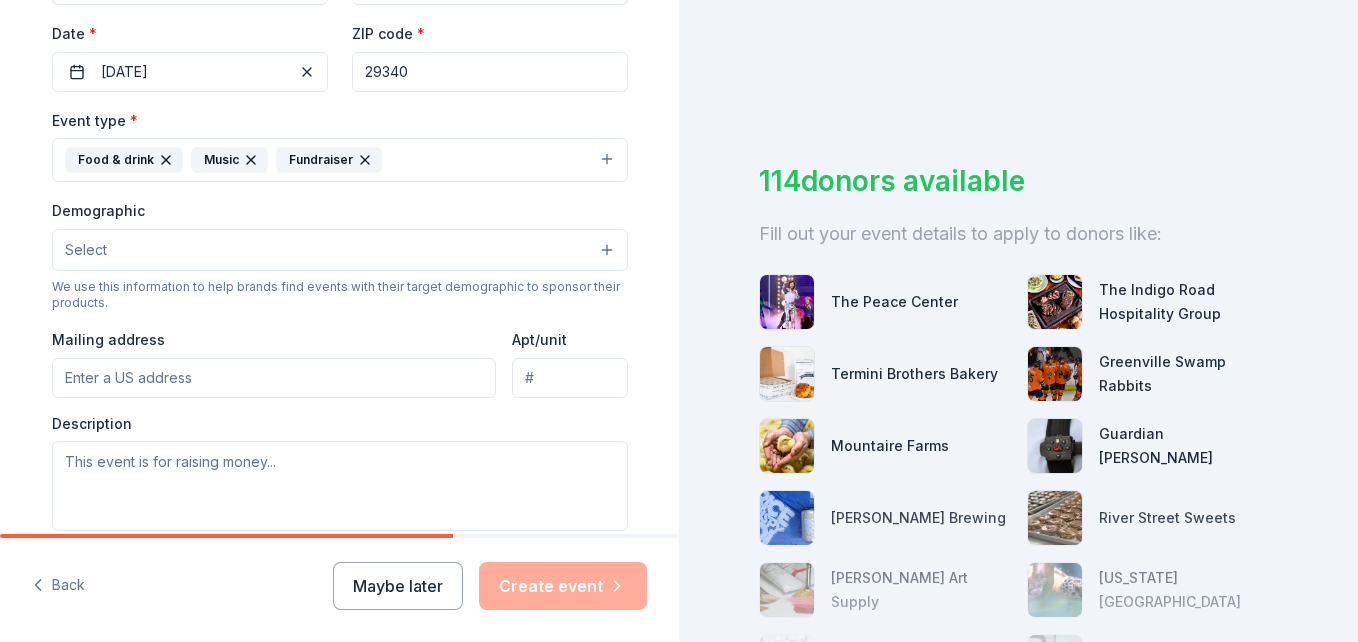 click on "Select" at bounding box center [340, 250] 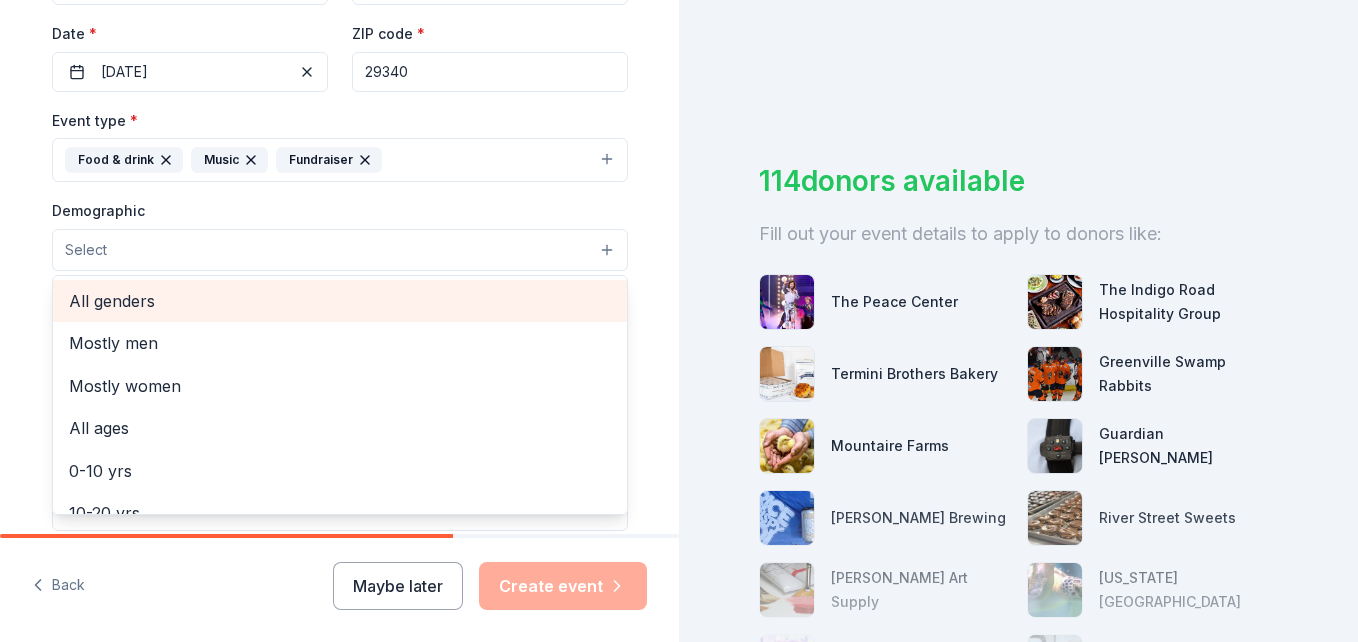 click on "All genders" at bounding box center [340, 301] 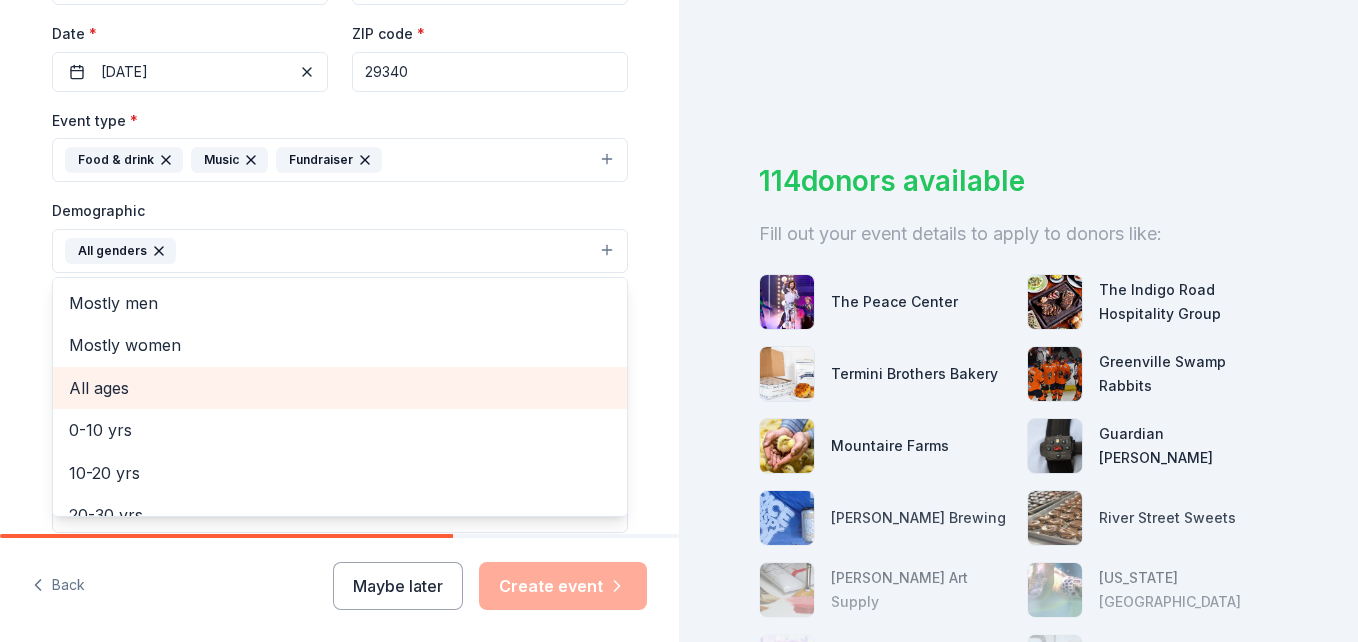 click on "All ages" at bounding box center [340, 388] 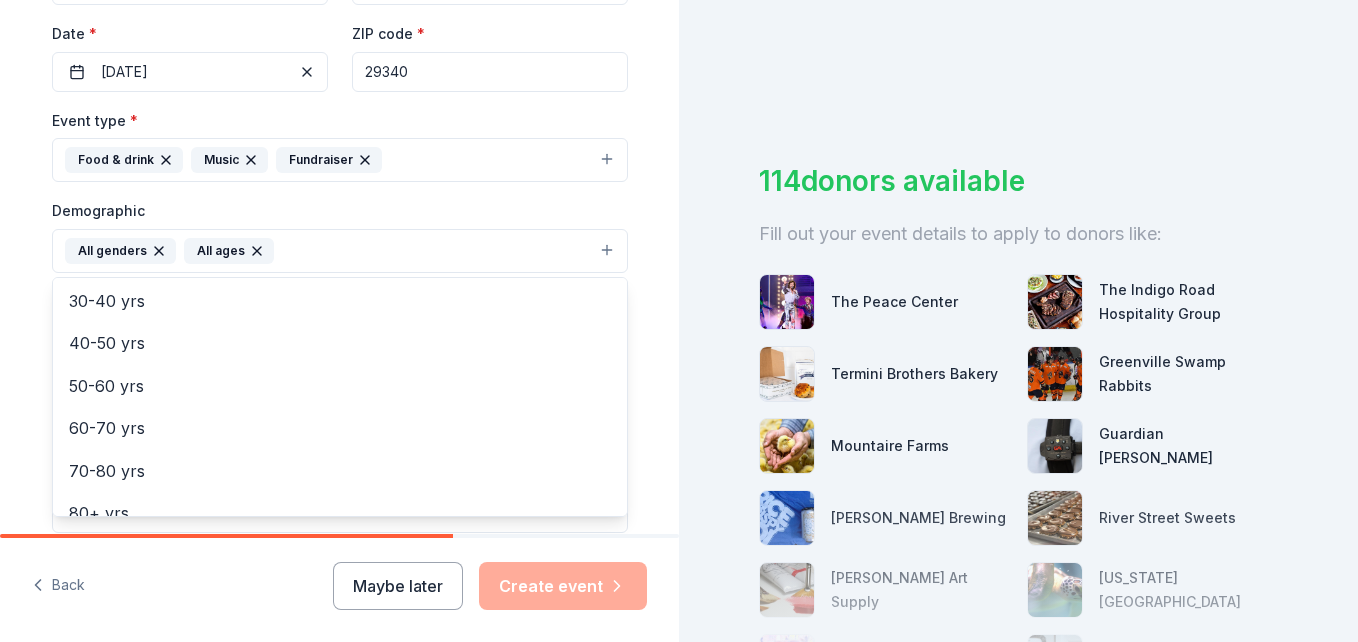 scroll, scrollTop: 236, scrollLeft: 0, axis: vertical 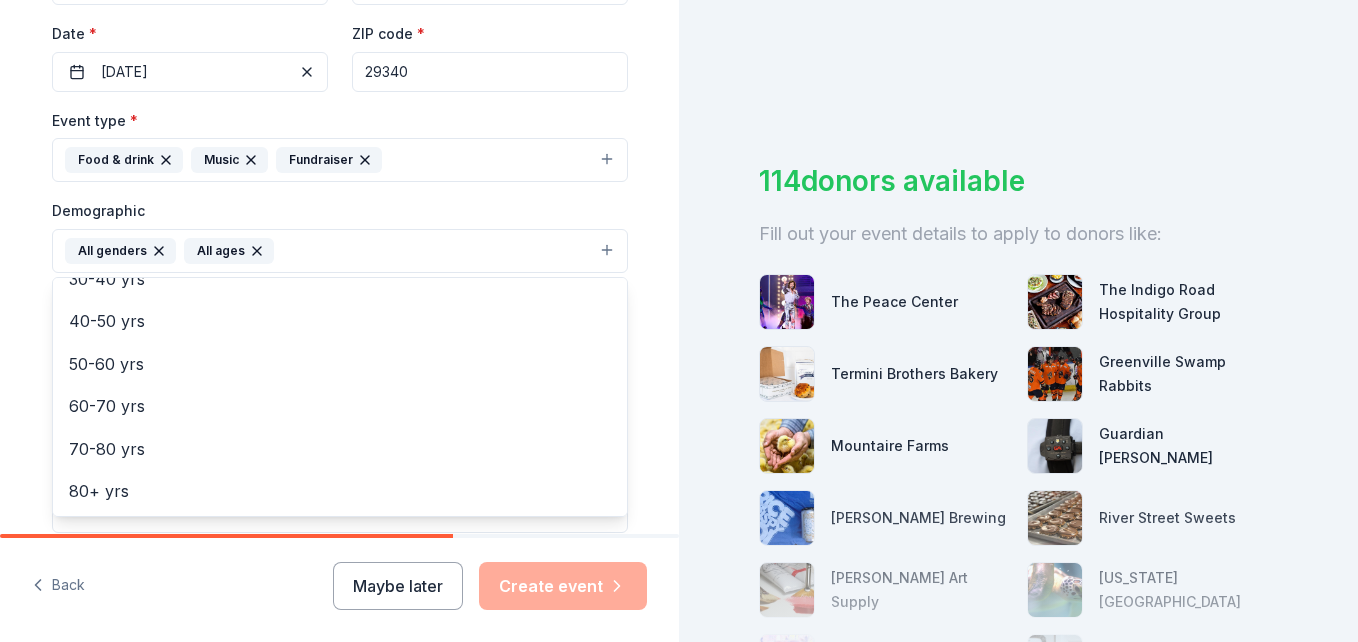 click on "Tell us about your event. We'll find in-kind donations you can apply for. Event name * Fall Community Outreach 23 /100 Event website Attendance * 75 Date * 09/21/2025 ZIP code * 29340 Event type * Food & drink Music Fundraiser Demographic All genders All ages Mostly men Mostly women 0-10 yrs 10-20 yrs 20-30 yrs 30-40 yrs 40-50 yrs 50-60 yrs 60-70 yrs 70-80 yrs 80+ yrs We use this information to help brands find events with their target demographic to sponsor their products. Mailing address Apt/unit Description What are you looking for? * Auction & raffle Meals Snacks Desserts Alcohol Beverages Send me reminders Email me reminders of donor application deadlines Recurring event" at bounding box center [340, 204] 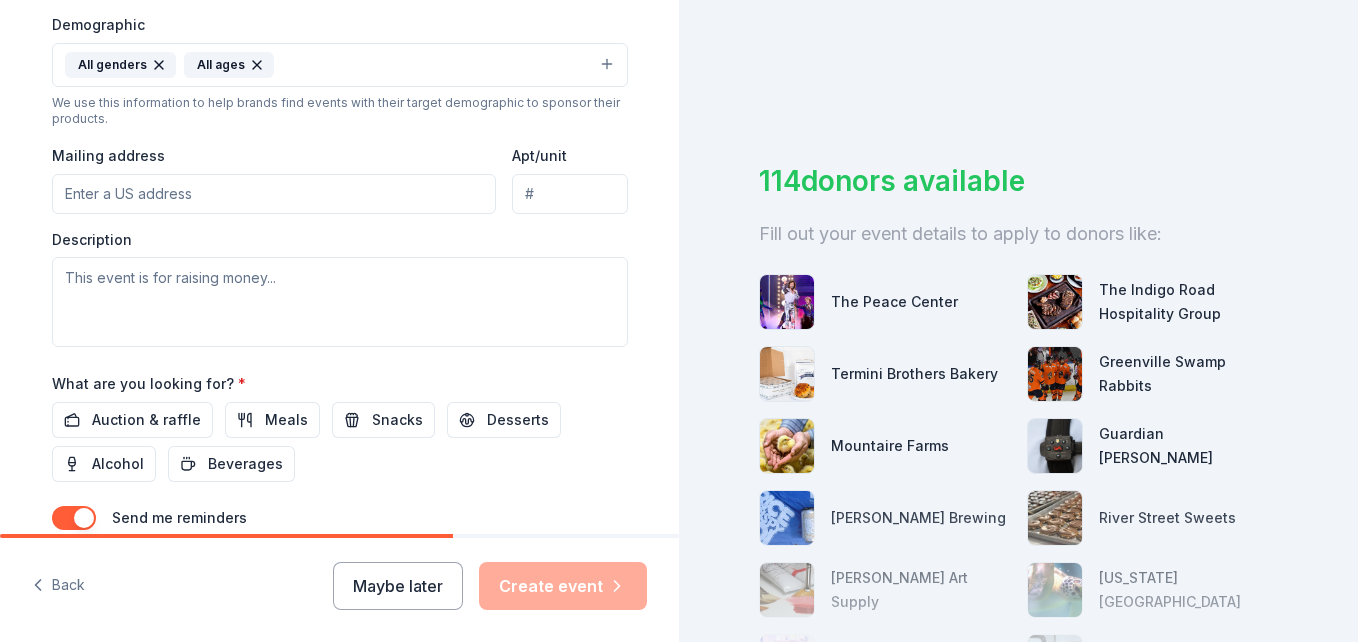 scroll, scrollTop: 663, scrollLeft: 0, axis: vertical 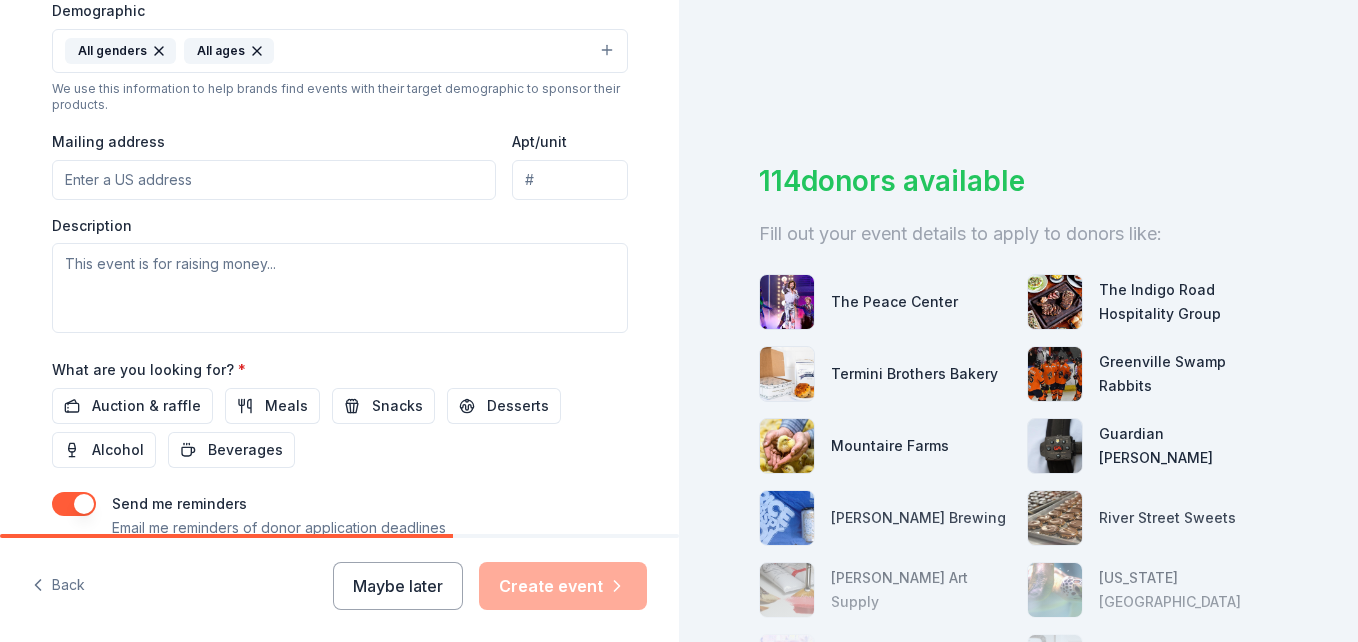 click on "Mailing address" at bounding box center (274, 180) 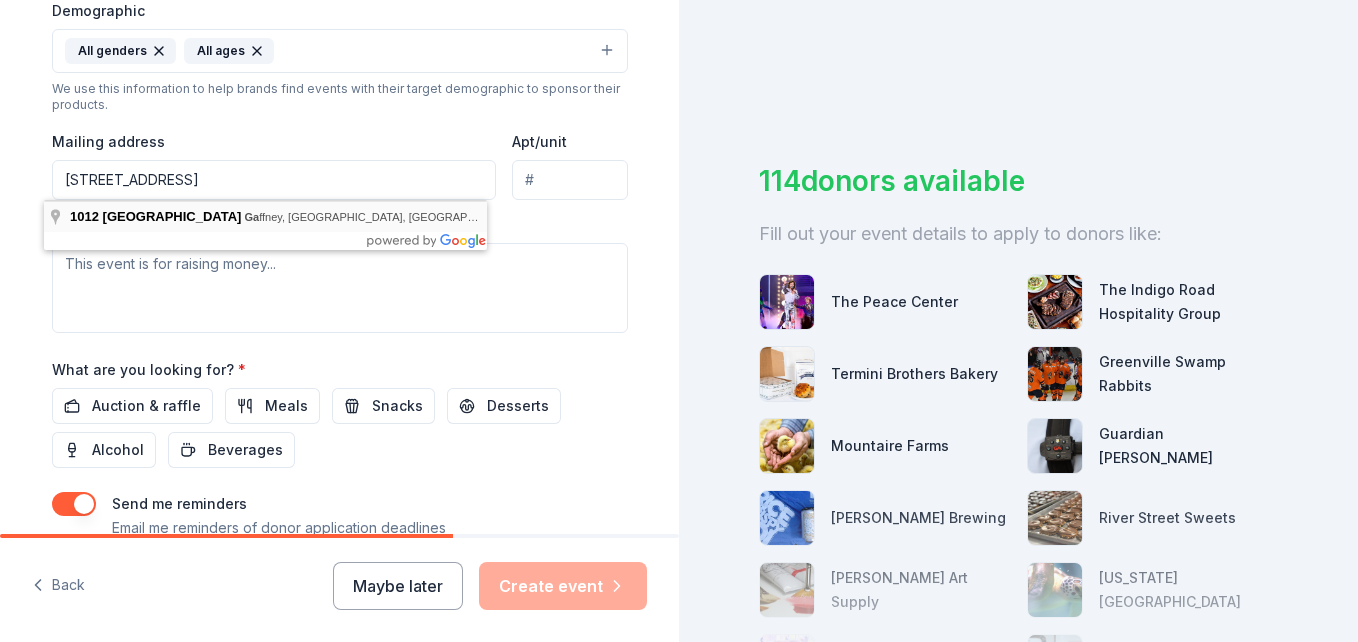 type on "1012 Gowdeysville Road, Gaffney, SC, 29340" 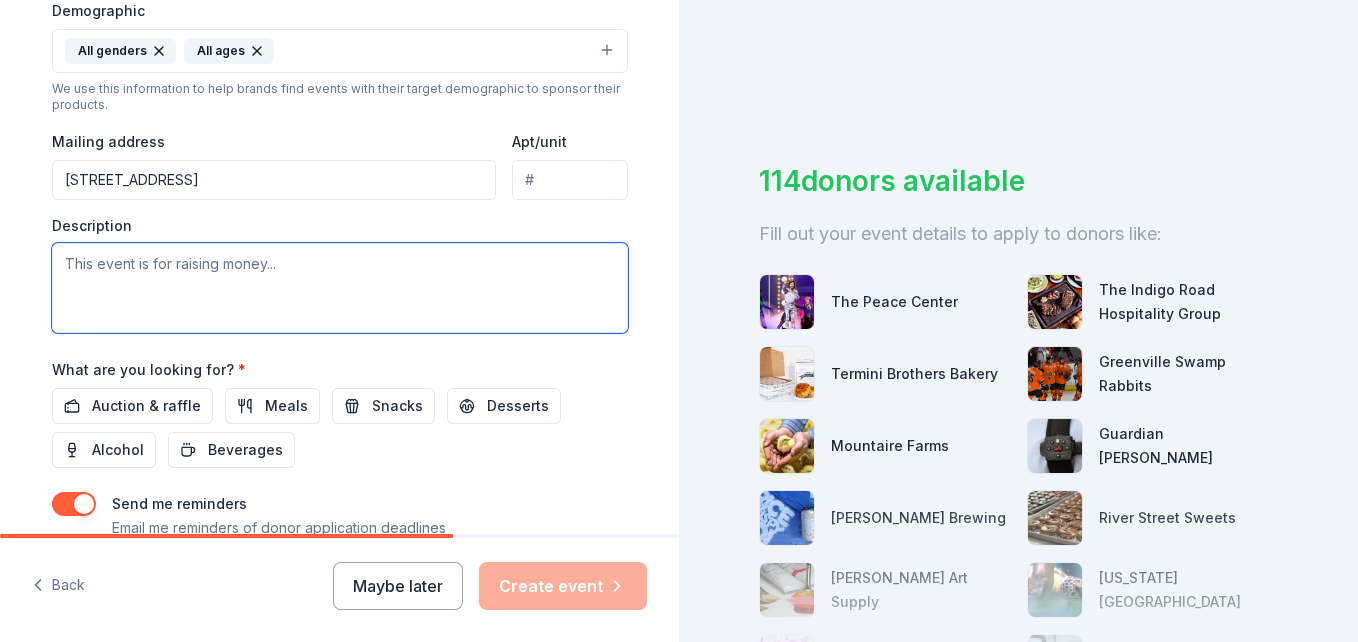 click at bounding box center [340, 288] 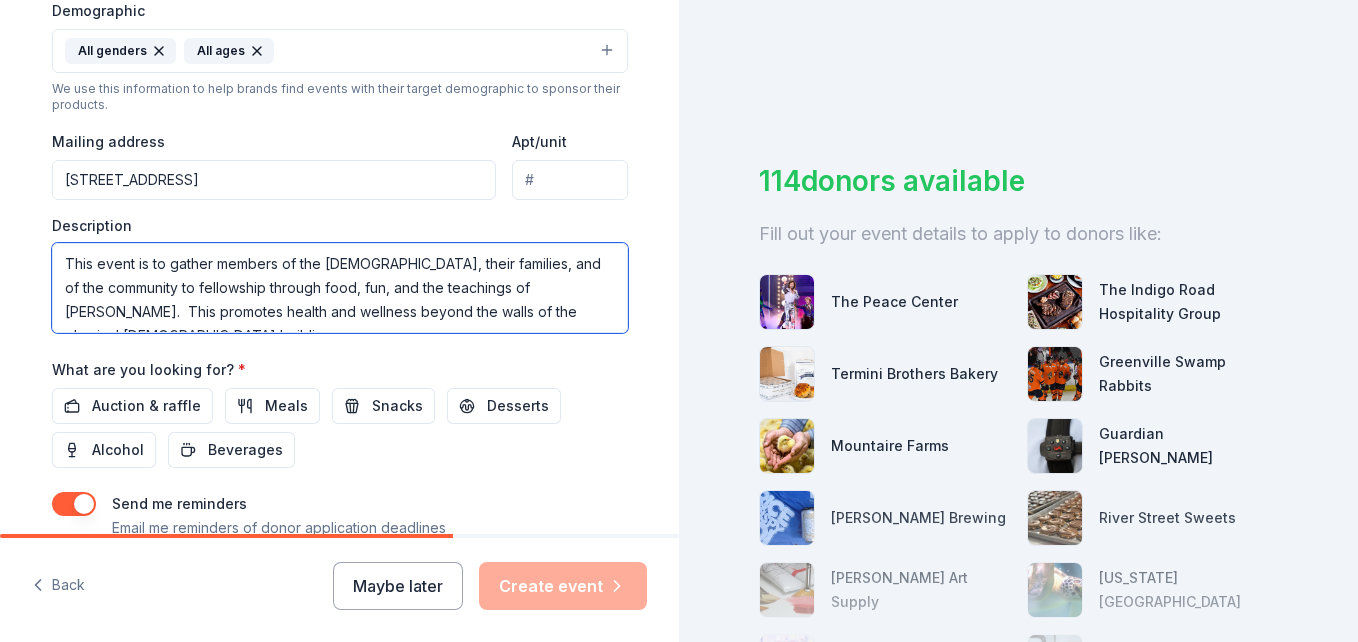 scroll, scrollTop: 13, scrollLeft: 0, axis: vertical 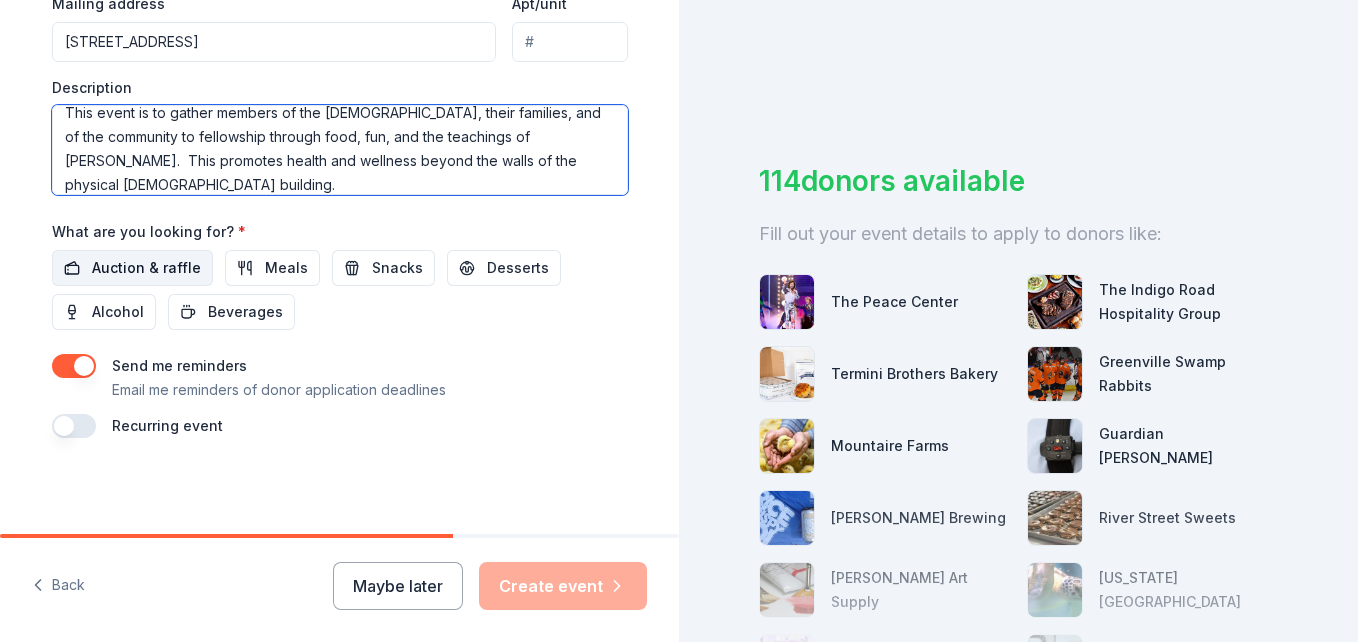 type on "This event is to gather members of the church, their families, and of the community to fellowship through food, fun, and the teachings of Jesus Christ.  This promotes health and wellness beyond the walls of the physical church building." 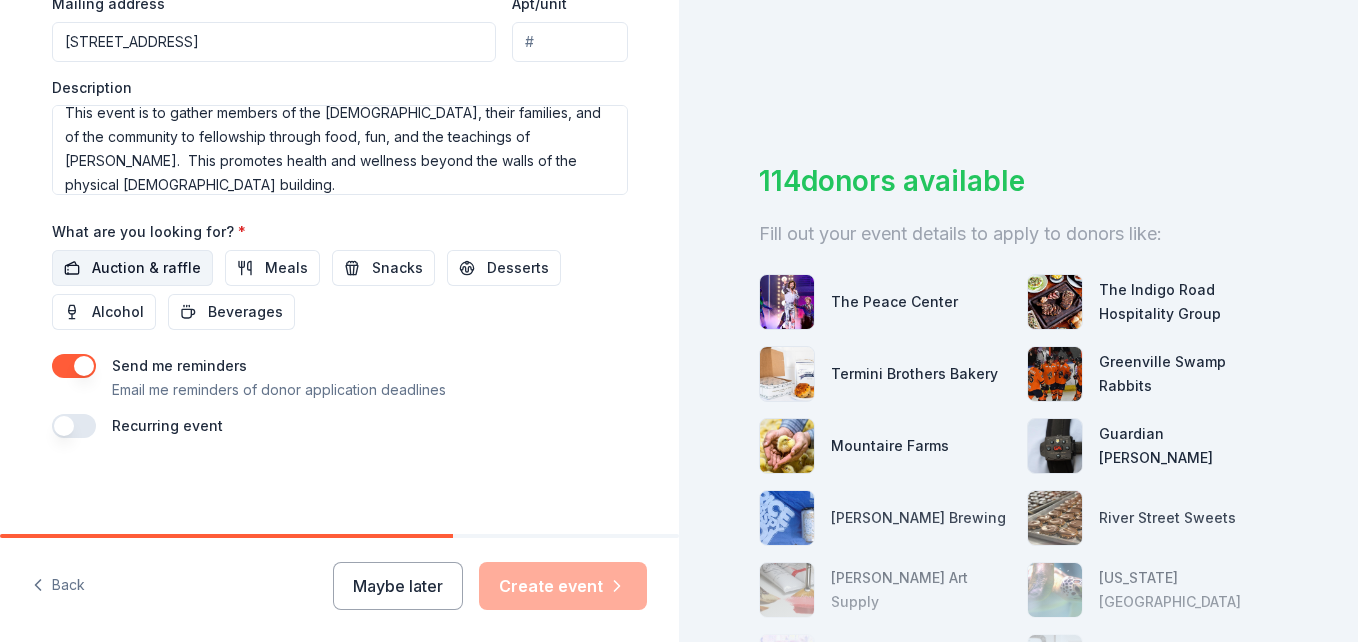click on "Auction & raffle" at bounding box center (146, 268) 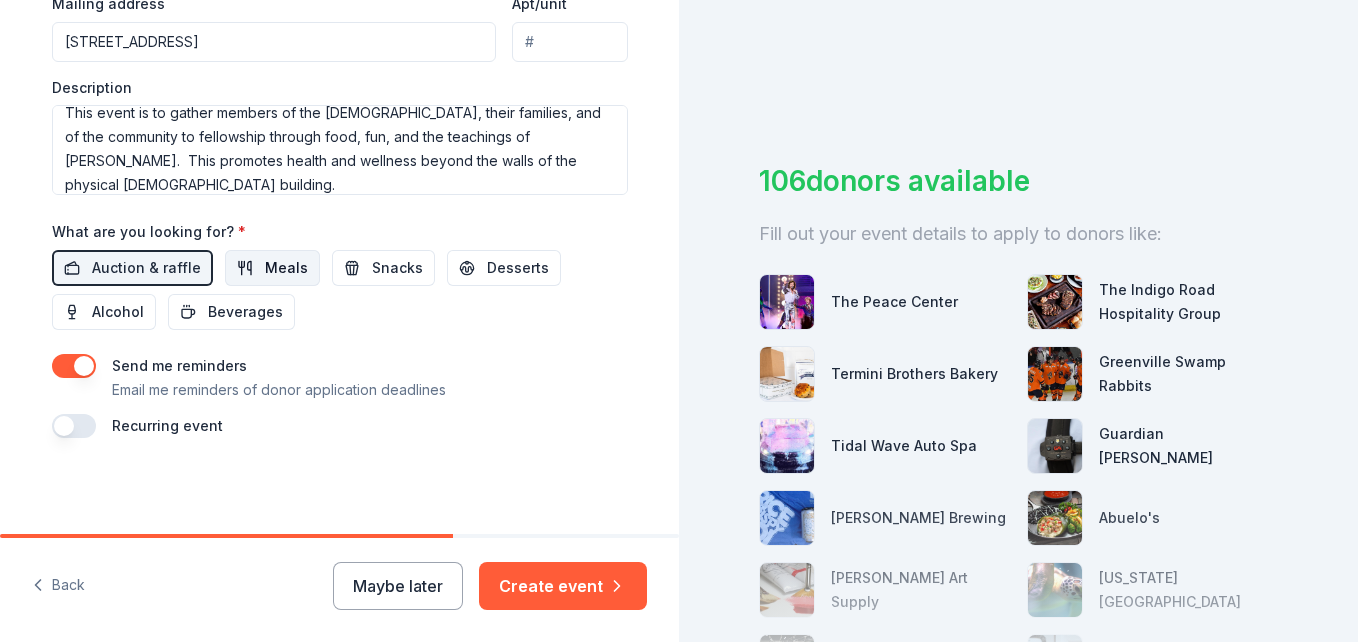click on "Meals" at bounding box center [272, 268] 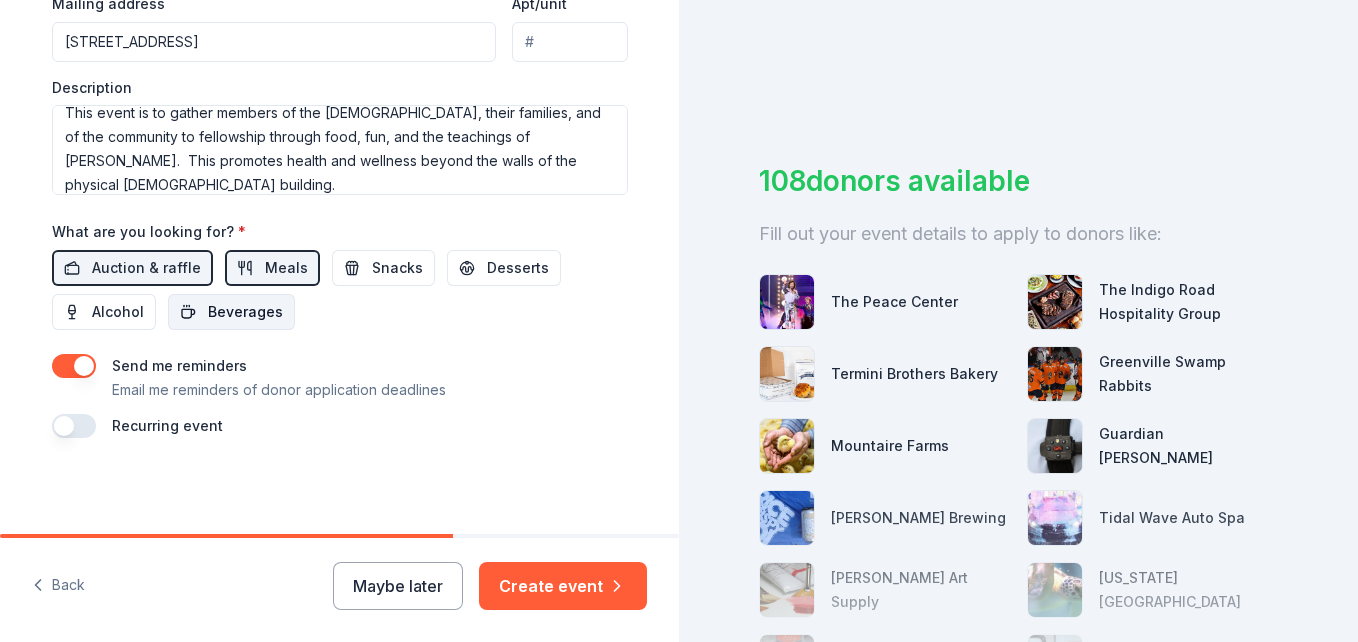 click on "Beverages" at bounding box center [245, 312] 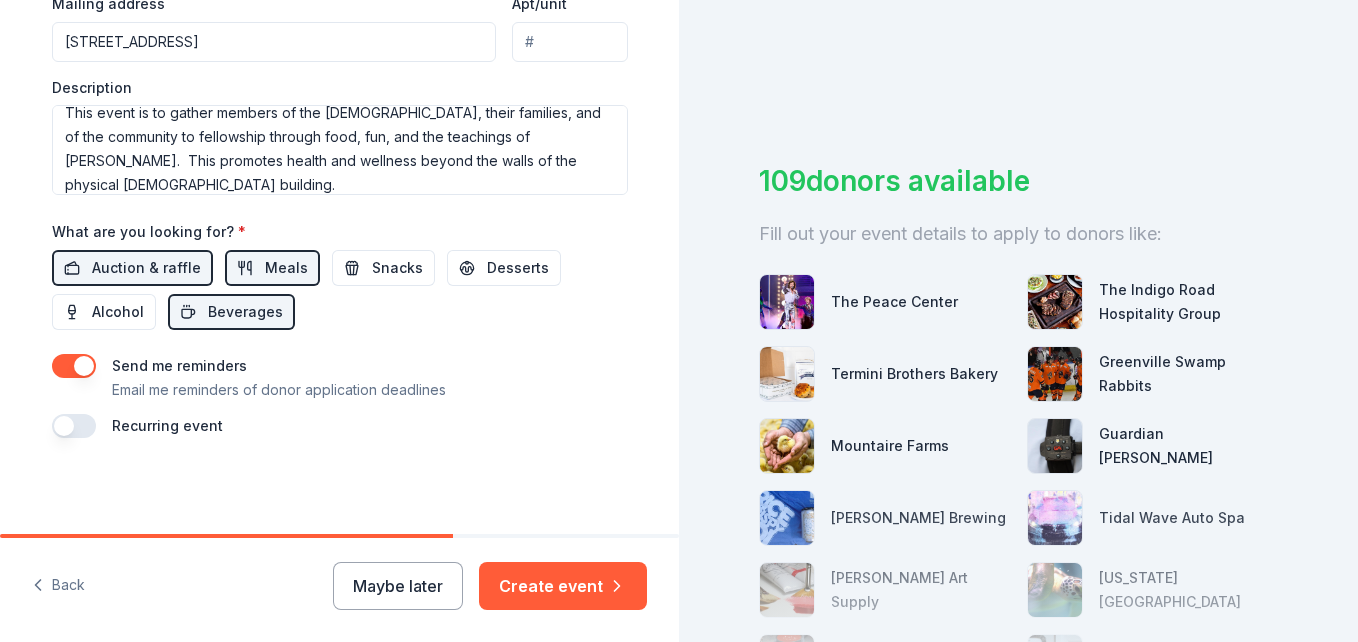 click at bounding box center [74, 426] 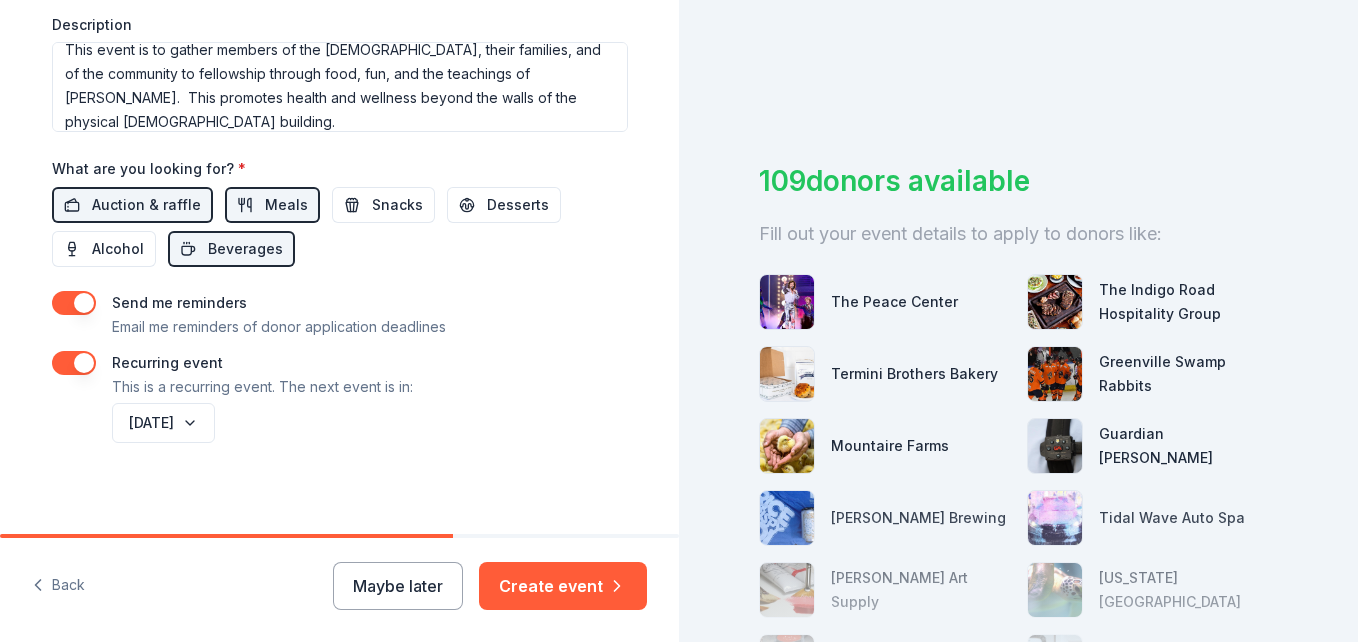 scroll, scrollTop: 873, scrollLeft: 0, axis: vertical 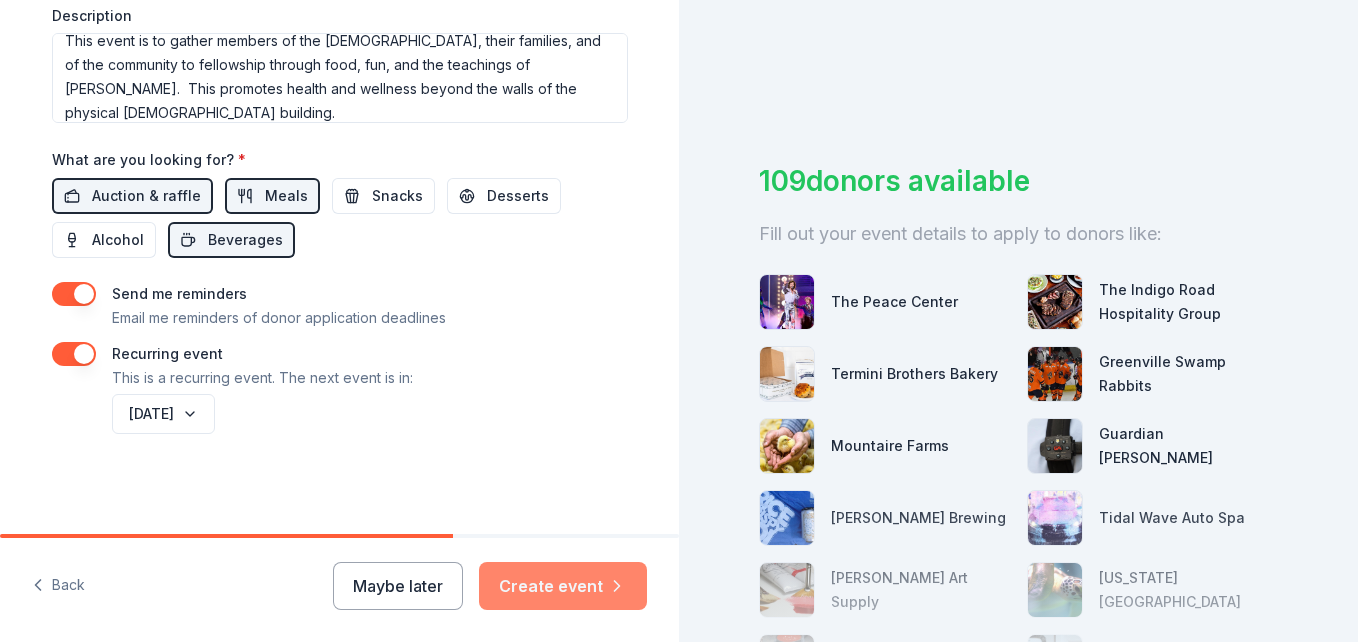 click on "Create event" at bounding box center (563, 586) 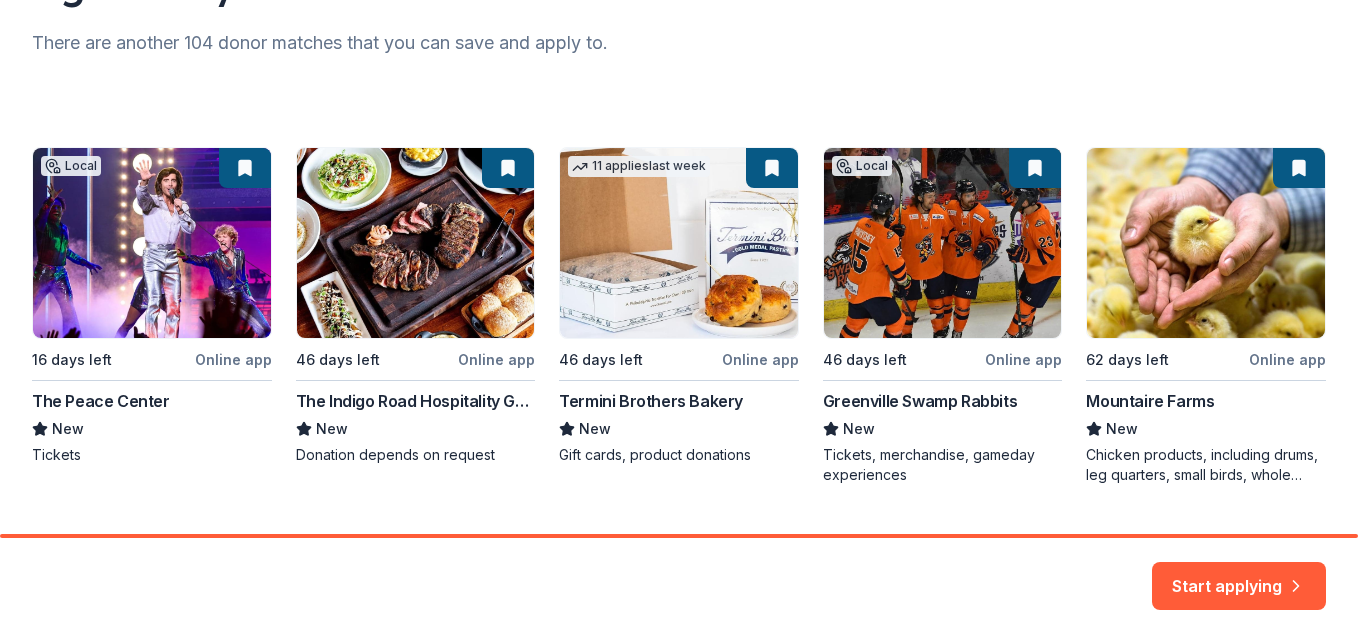 scroll, scrollTop: 267, scrollLeft: 0, axis: vertical 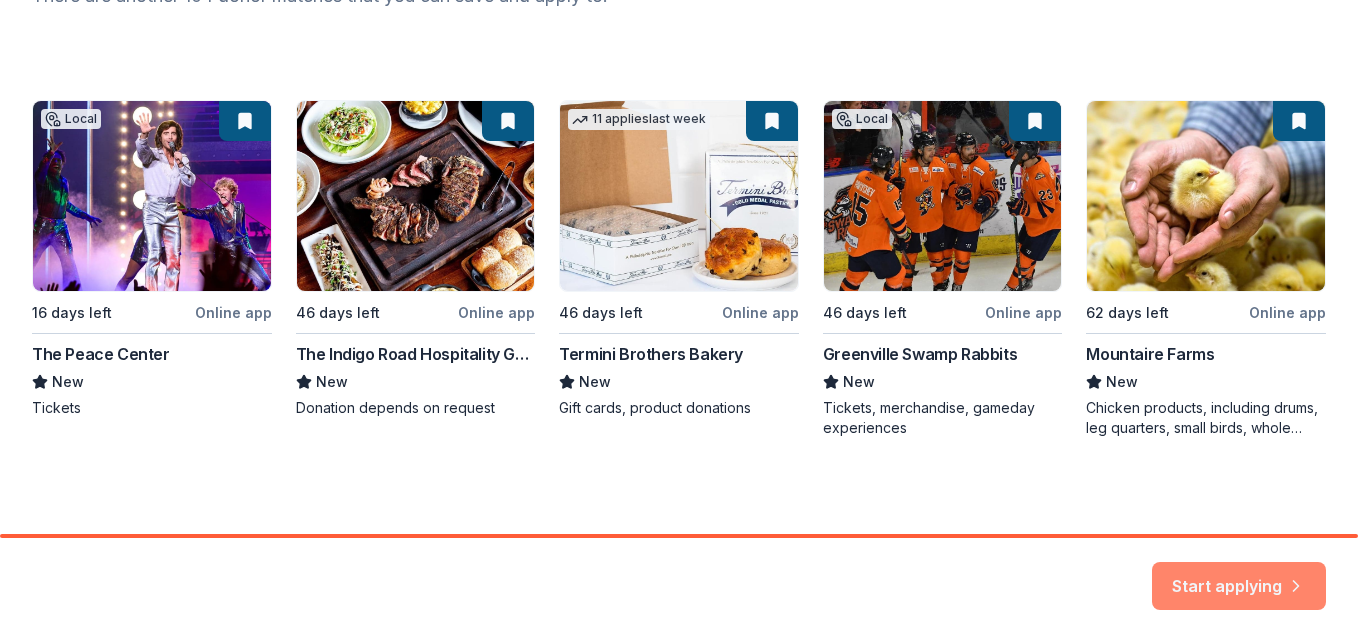 click on "Start applying" at bounding box center [1239, 574] 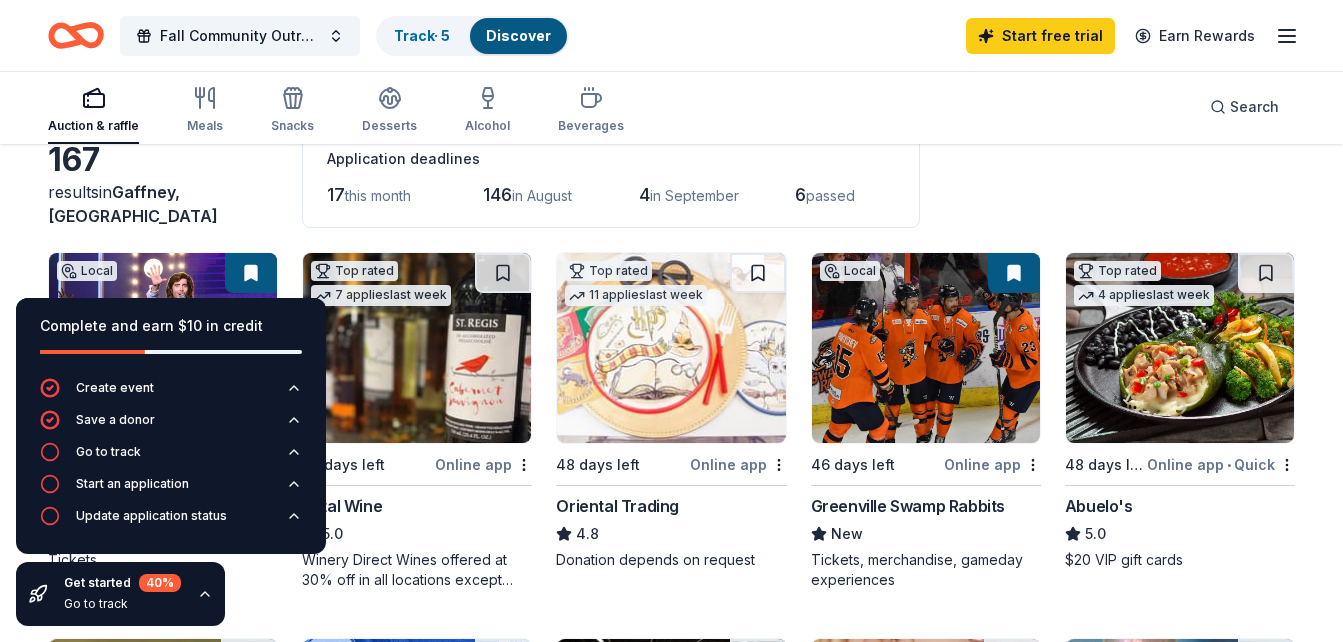 scroll, scrollTop: 133, scrollLeft: 0, axis: vertical 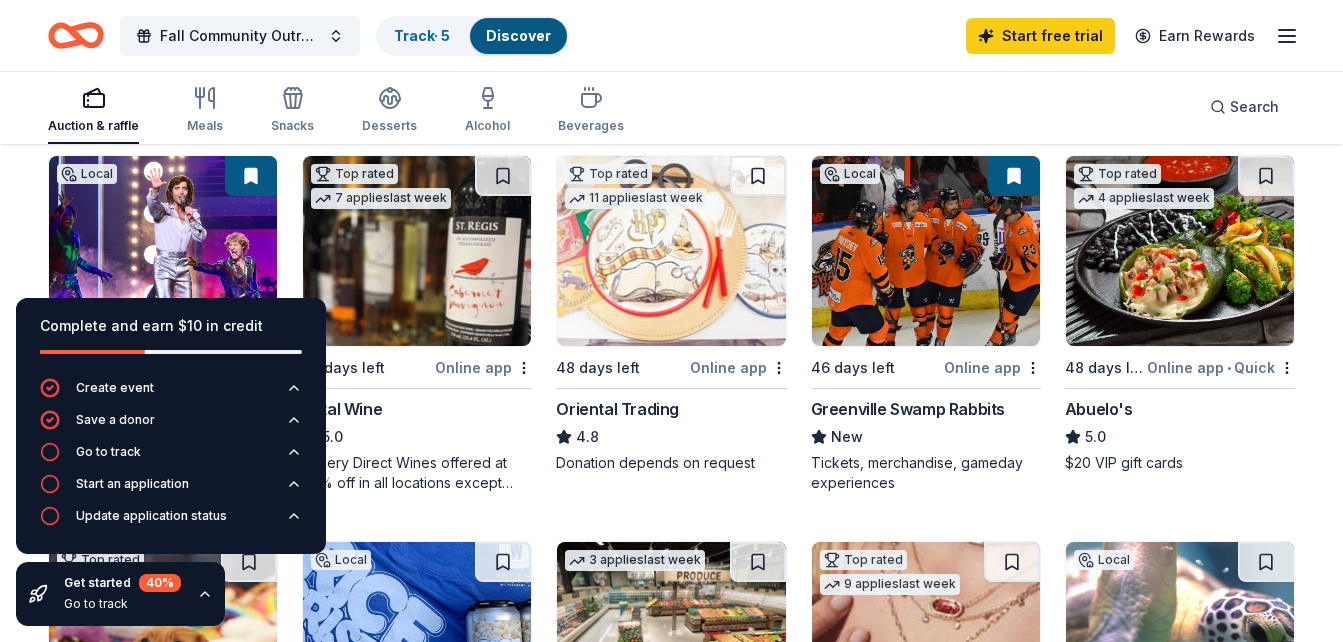 click 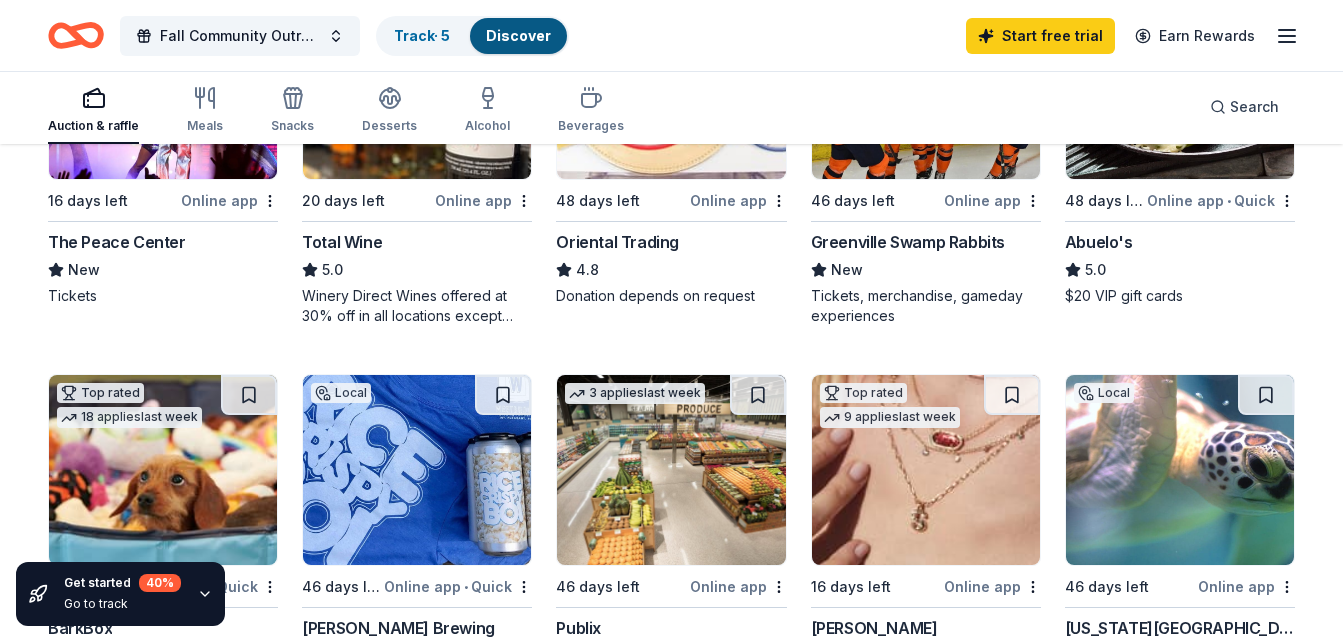 scroll, scrollTop: 387, scrollLeft: 0, axis: vertical 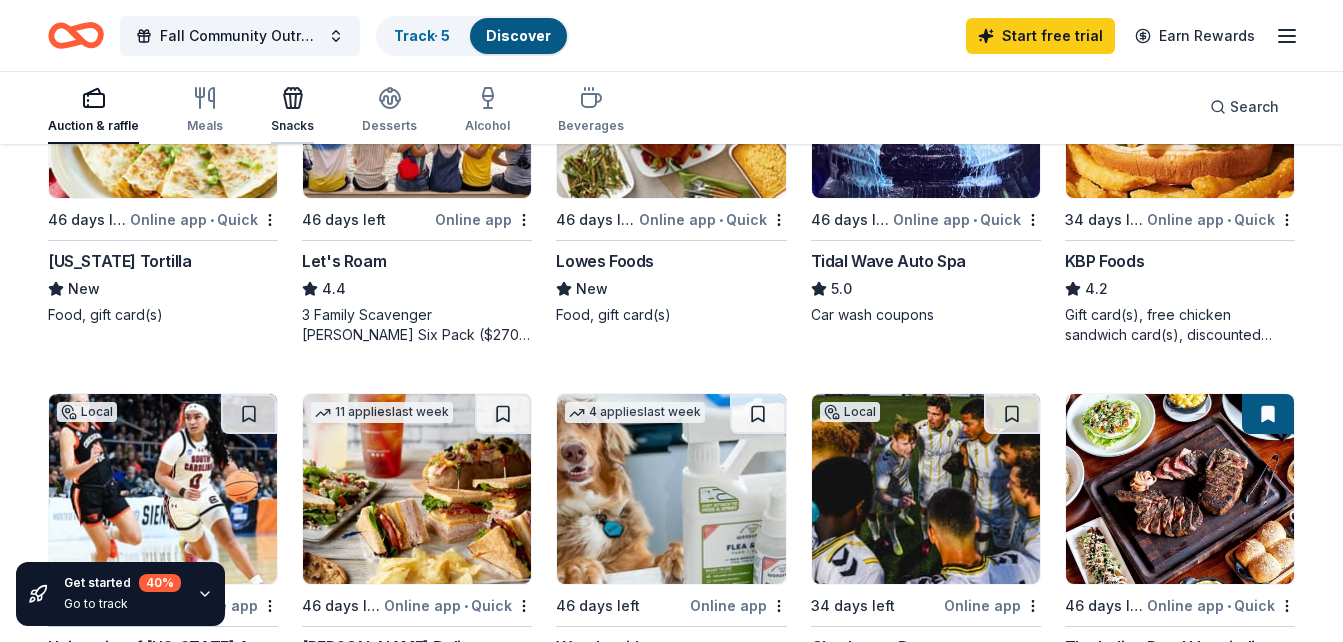 click 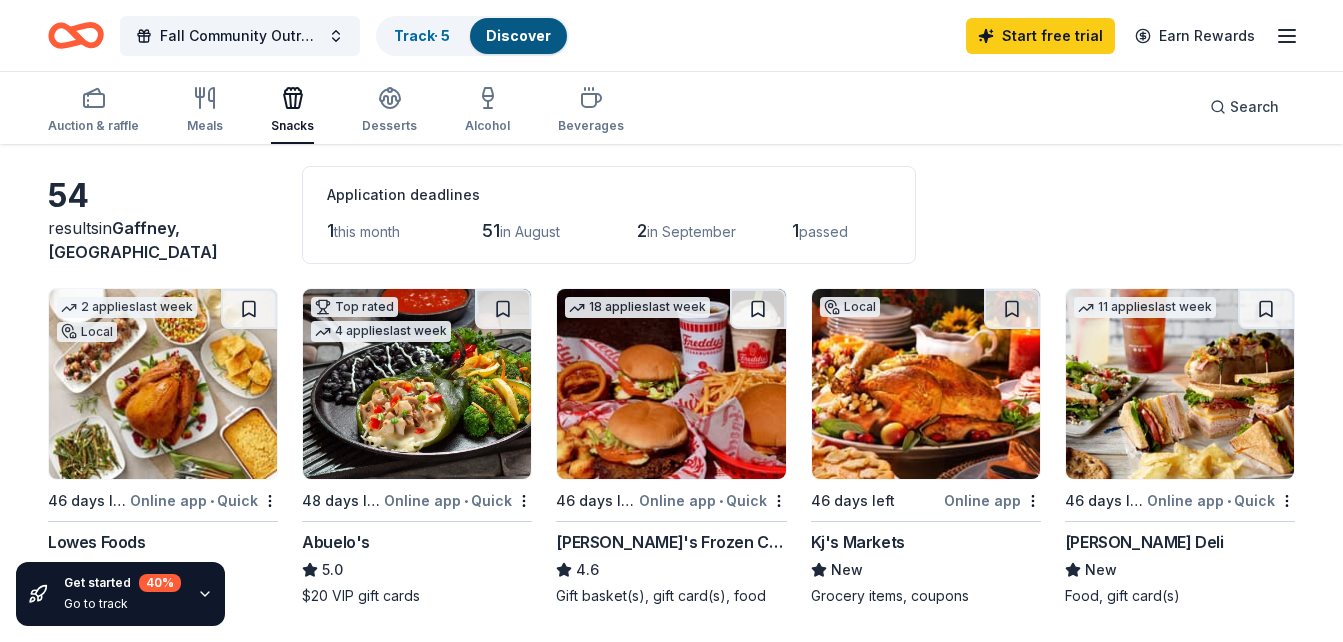 scroll, scrollTop: 0, scrollLeft: 0, axis: both 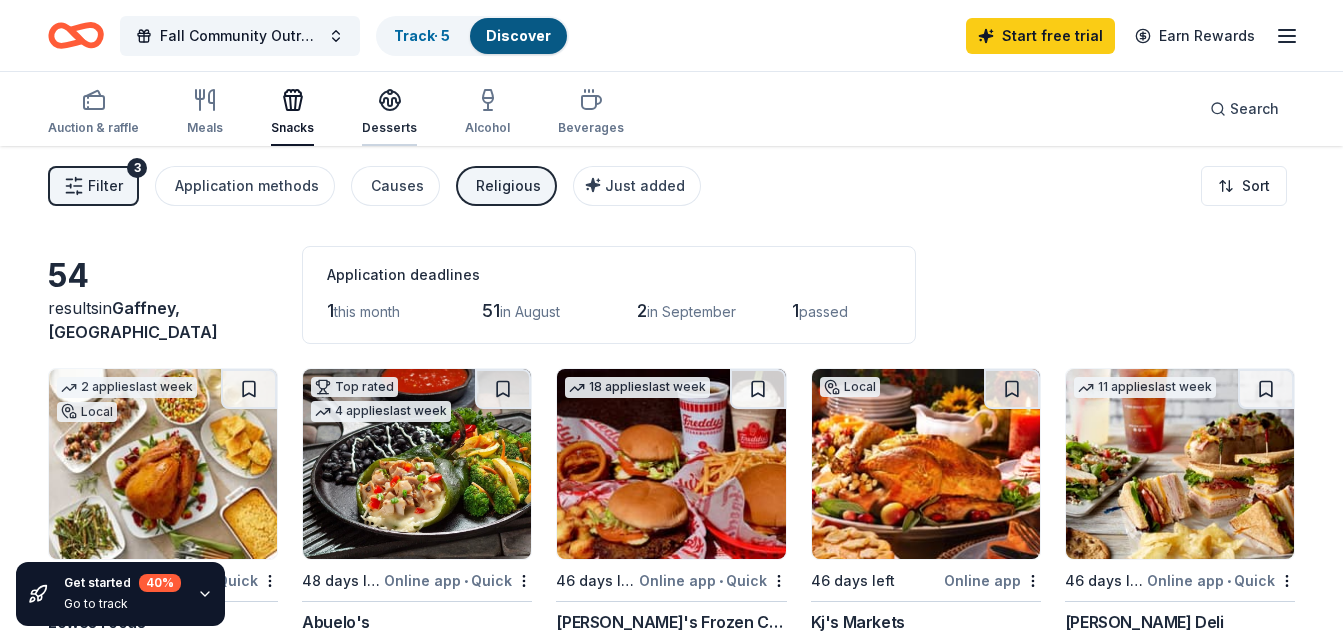 click 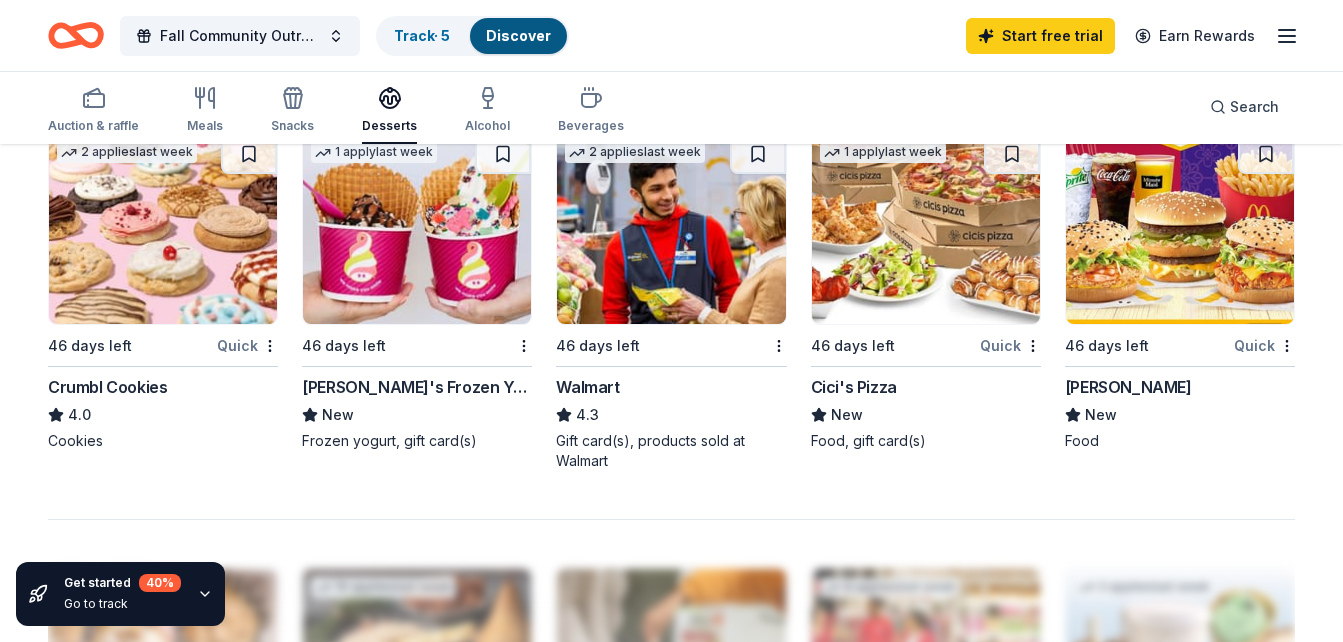 scroll, scrollTop: 1413, scrollLeft: 0, axis: vertical 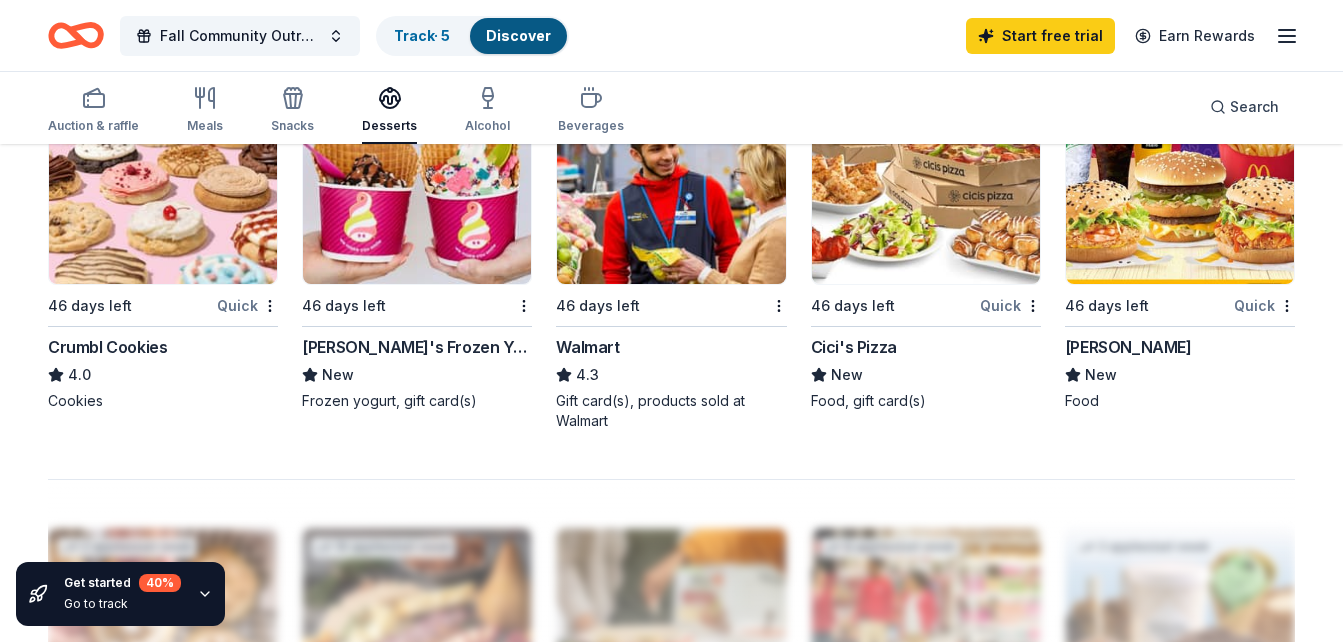 click at bounding box center [671, 189] 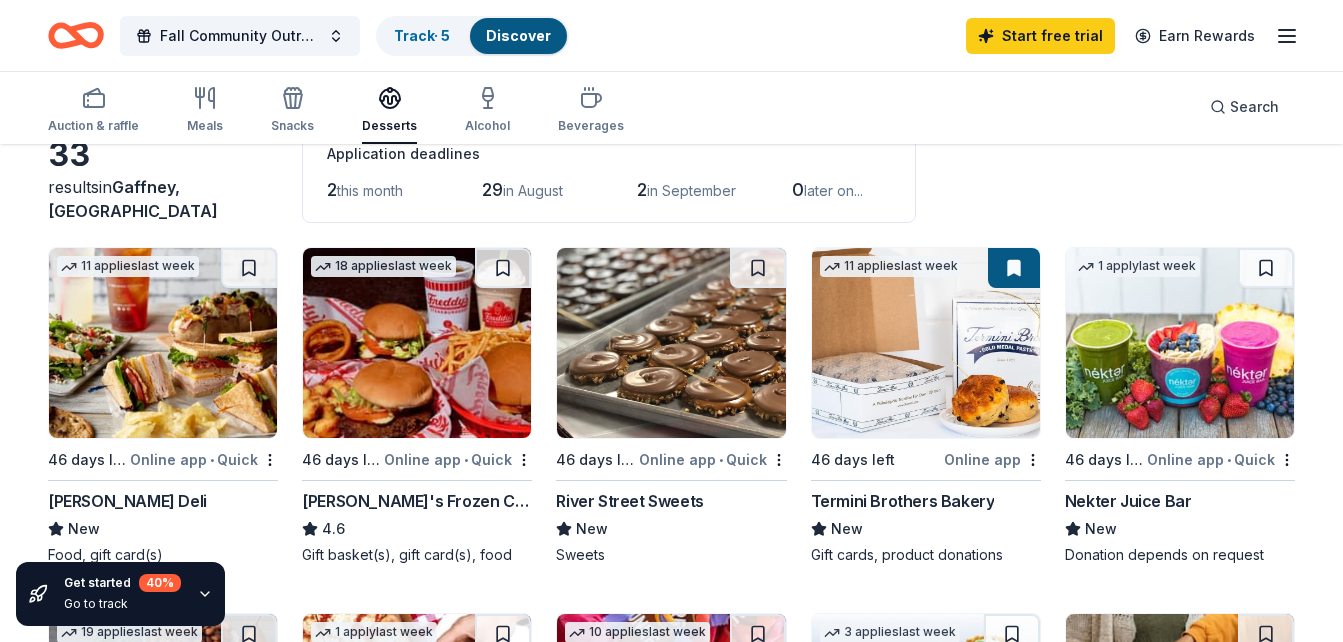 scroll, scrollTop: 0, scrollLeft: 0, axis: both 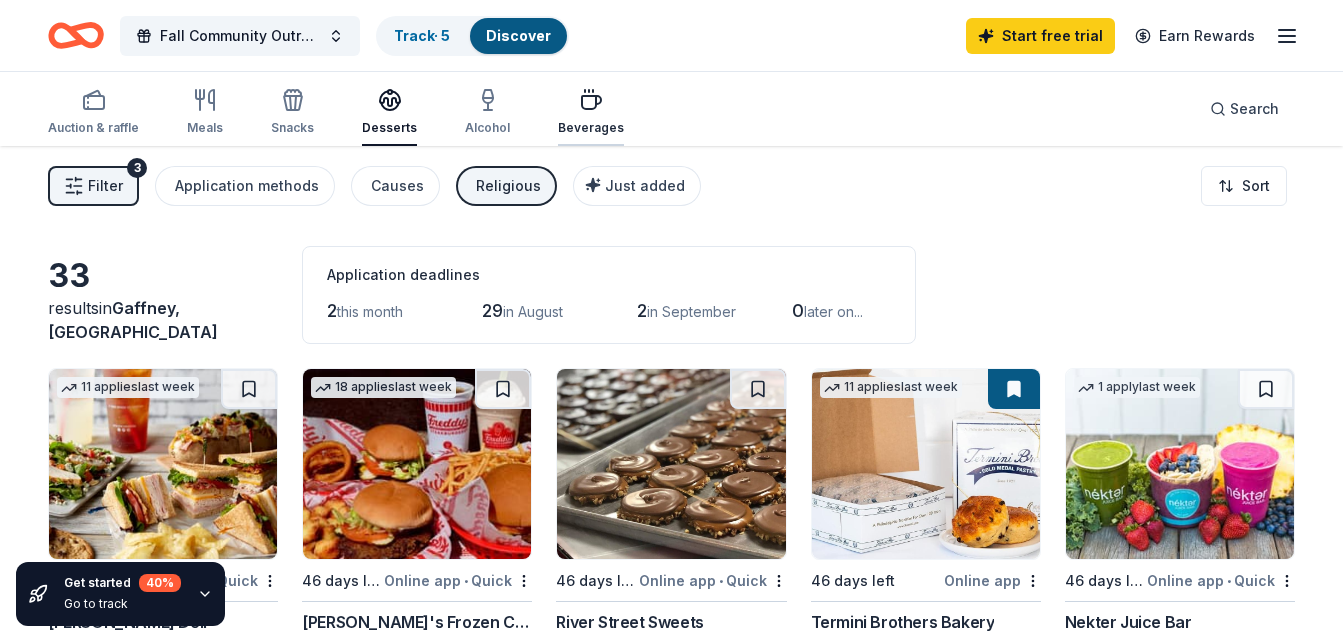 click 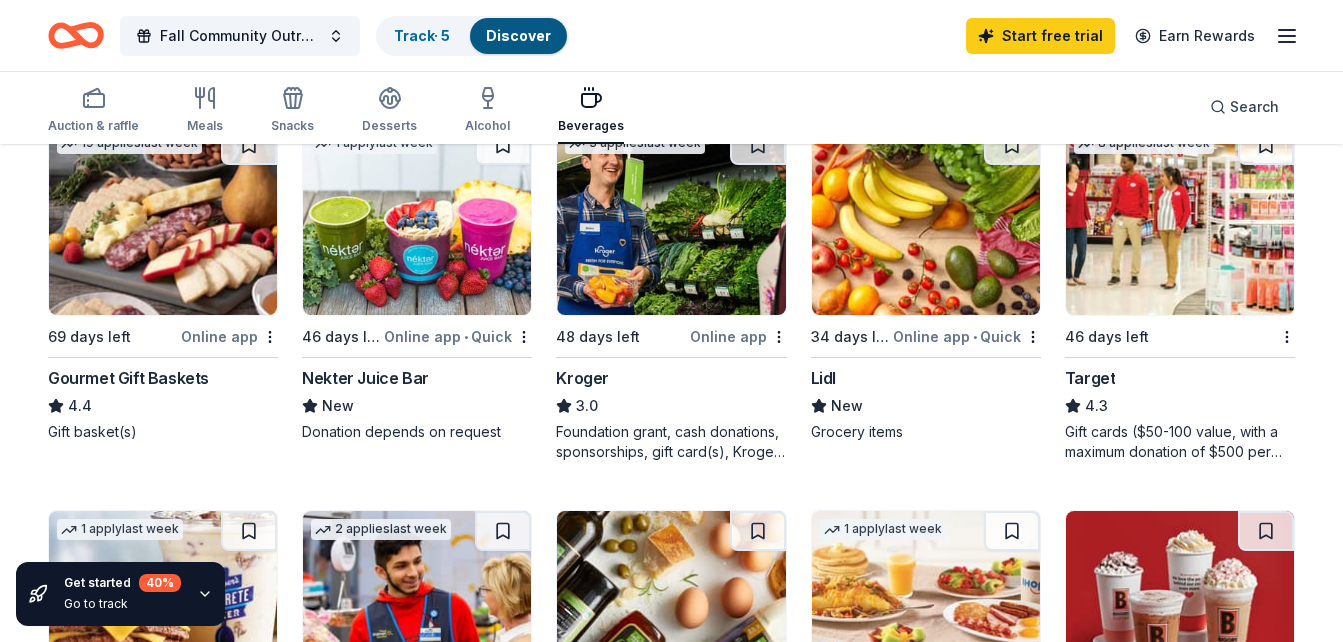 scroll, scrollTop: 0, scrollLeft: 0, axis: both 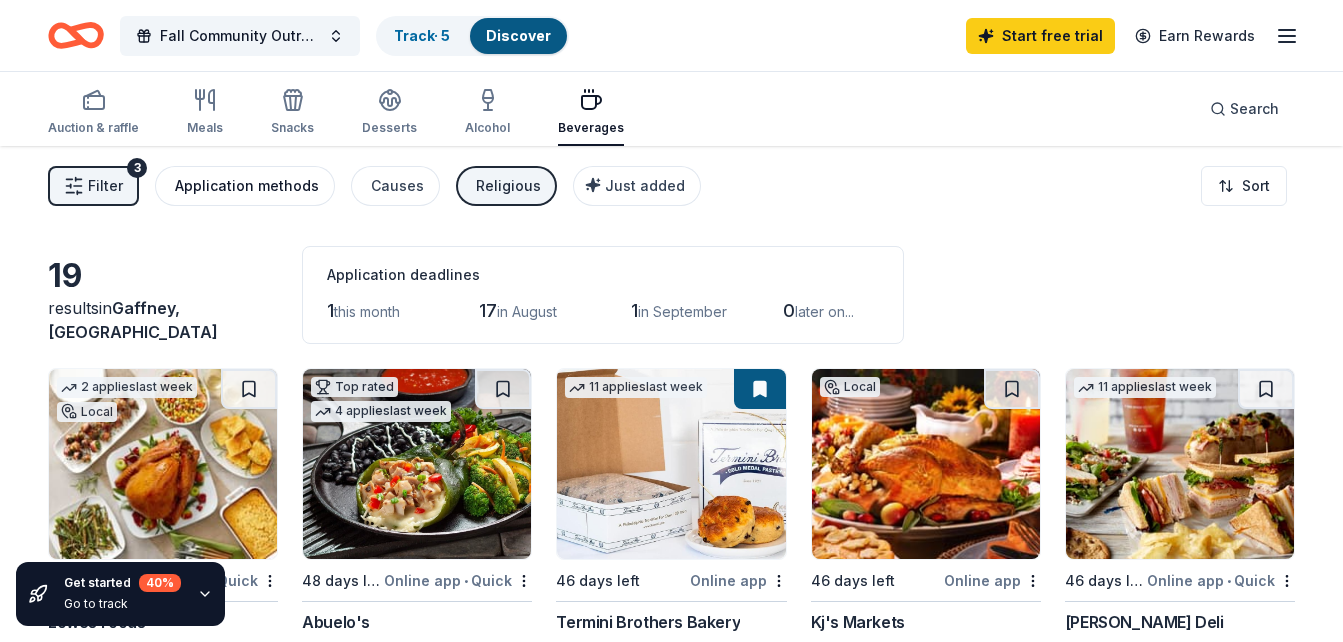 click on "Application methods" at bounding box center (247, 186) 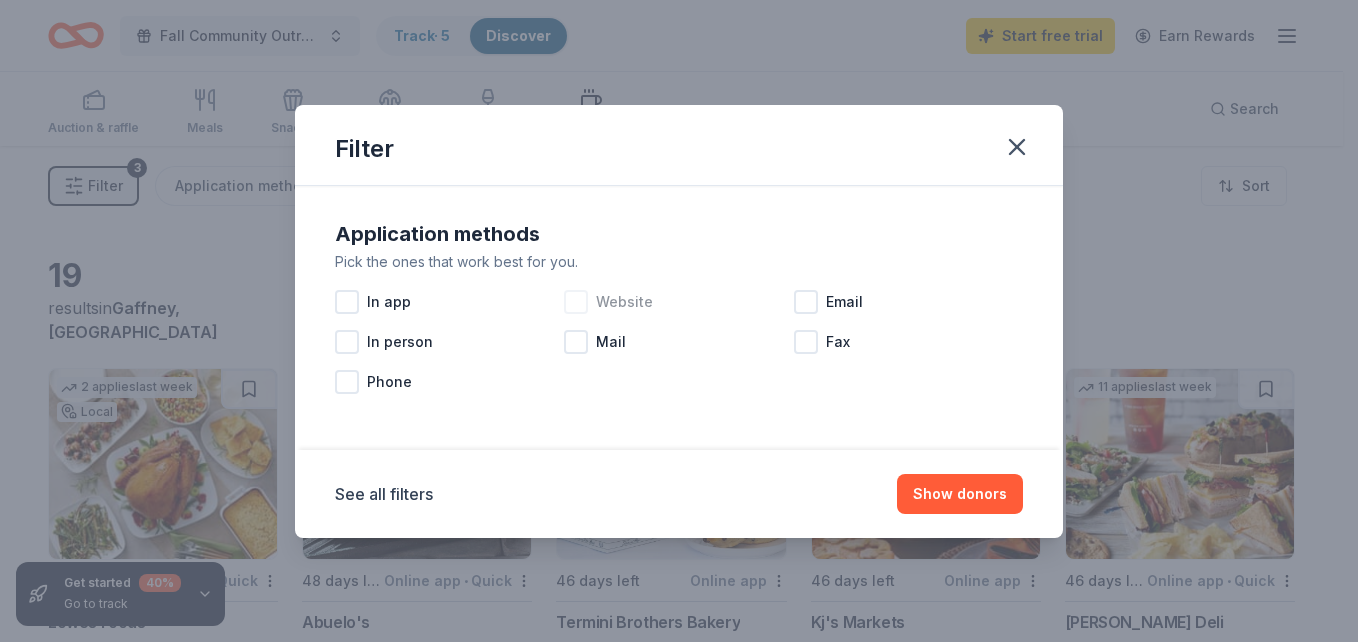 click at bounding box center (576, 302) 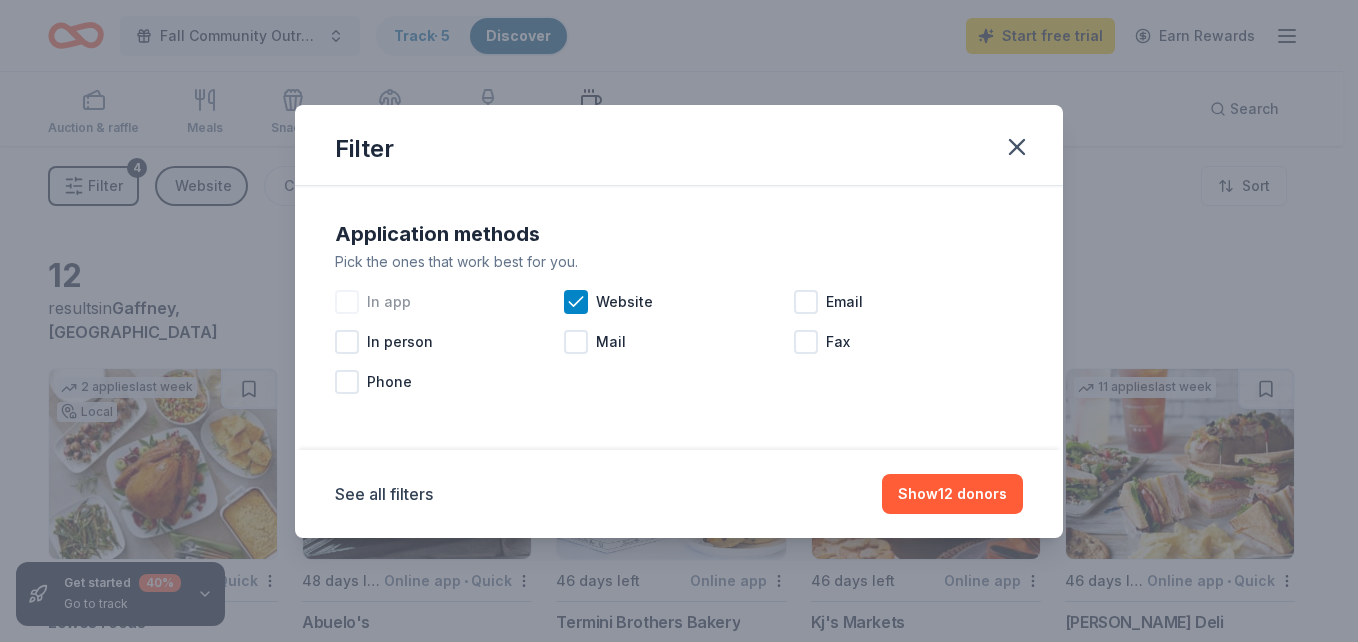click at bounding box center (347, 302) 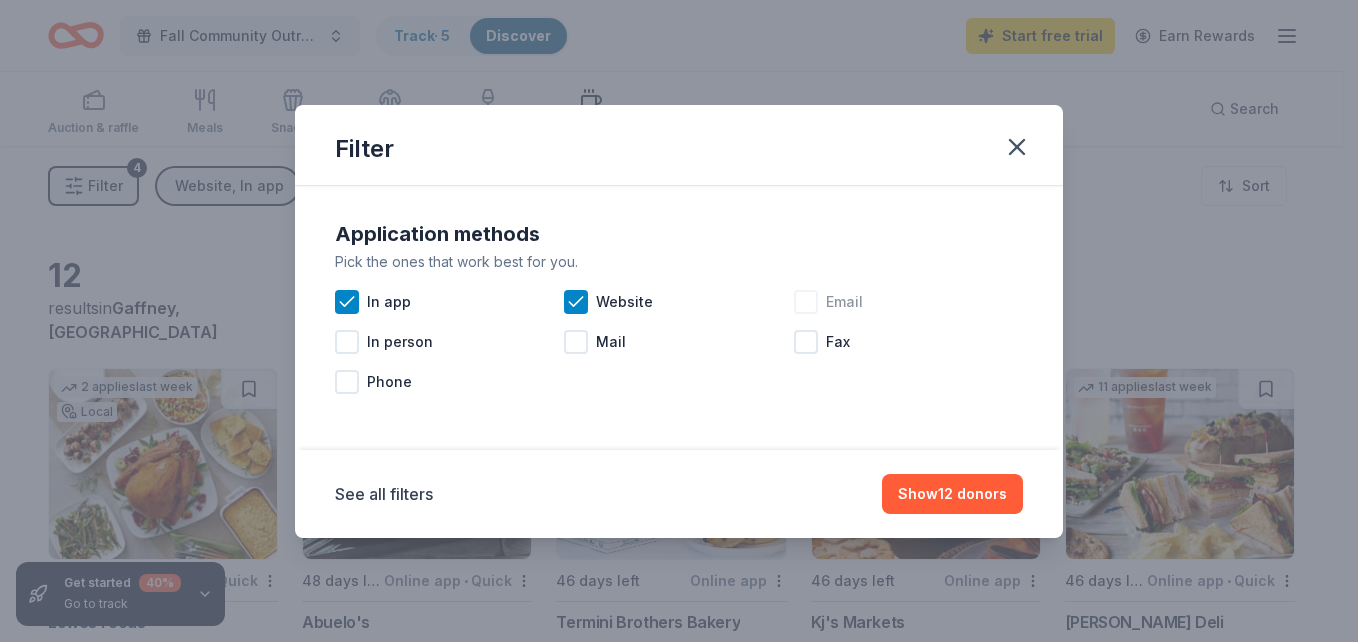 click at bounding box center [806, 302] 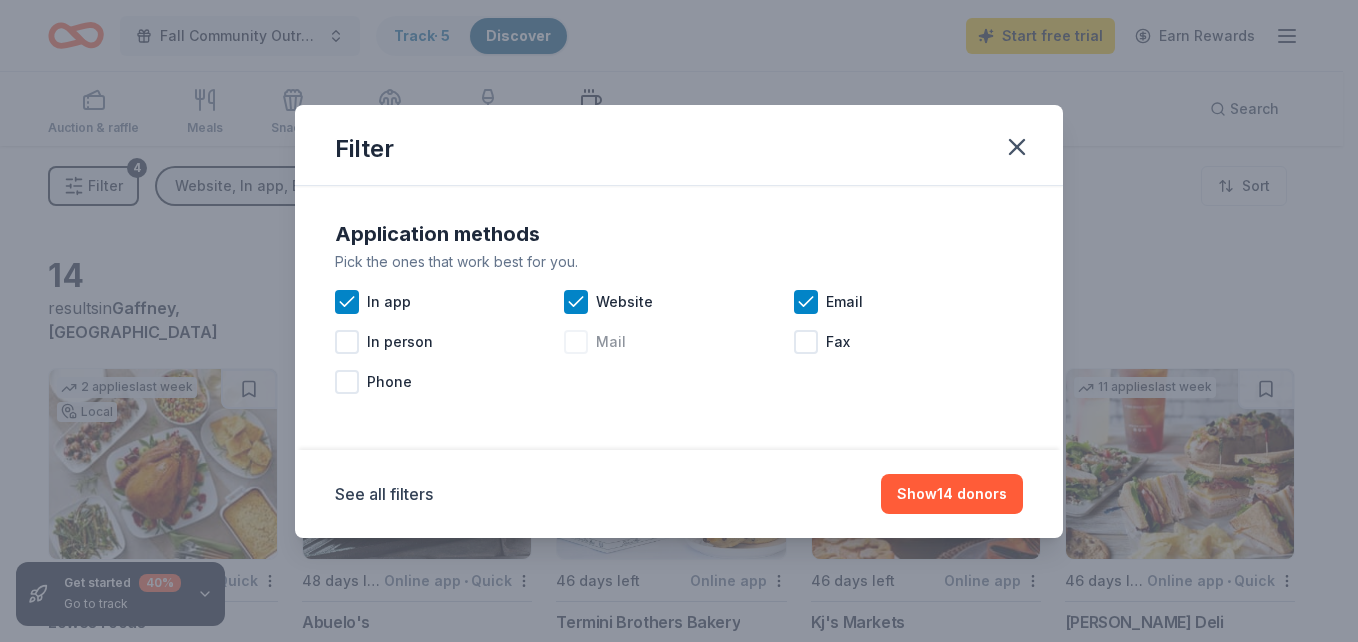 click at bounding box center (576, 342) 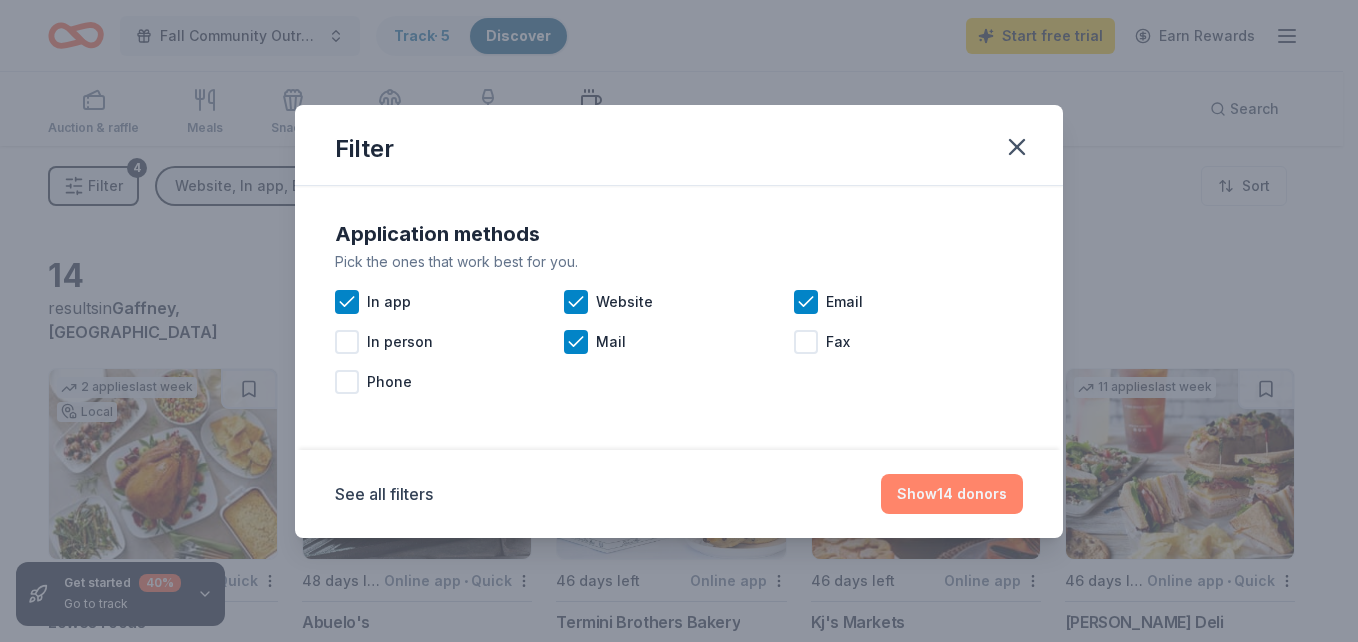 click on "Show  14   donors" at bounding box center [952, 494] 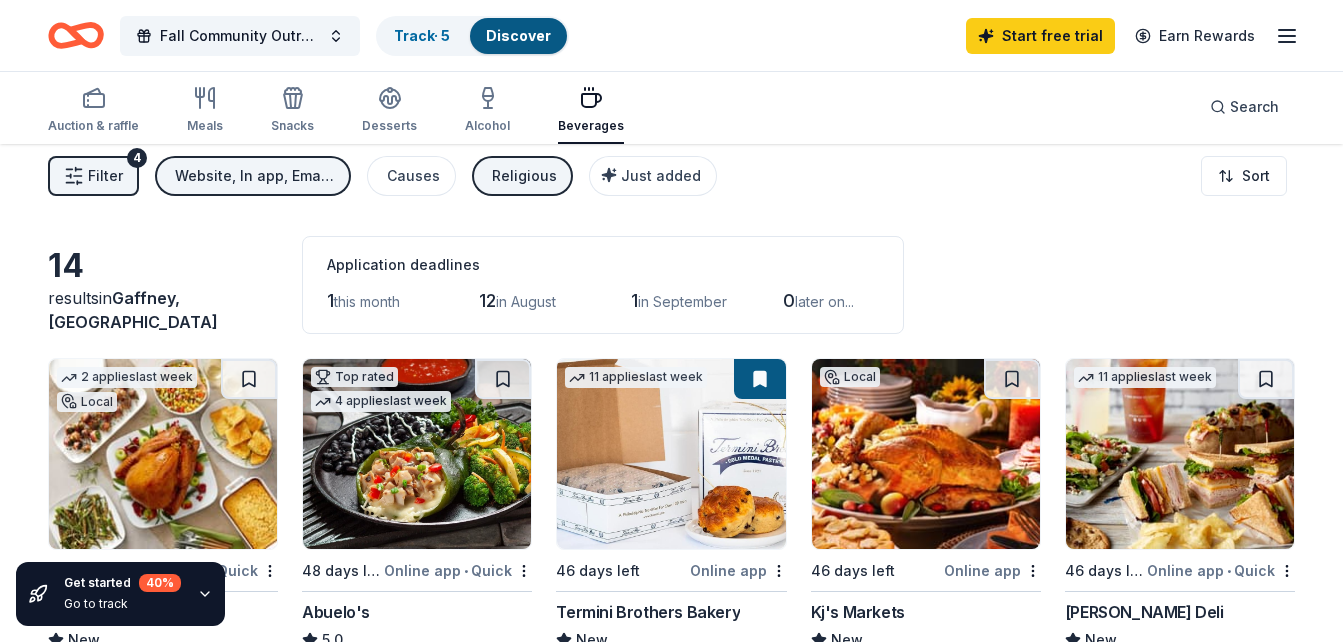 scroll, scrollTop: 0, scrollLeft: 0, axis: both 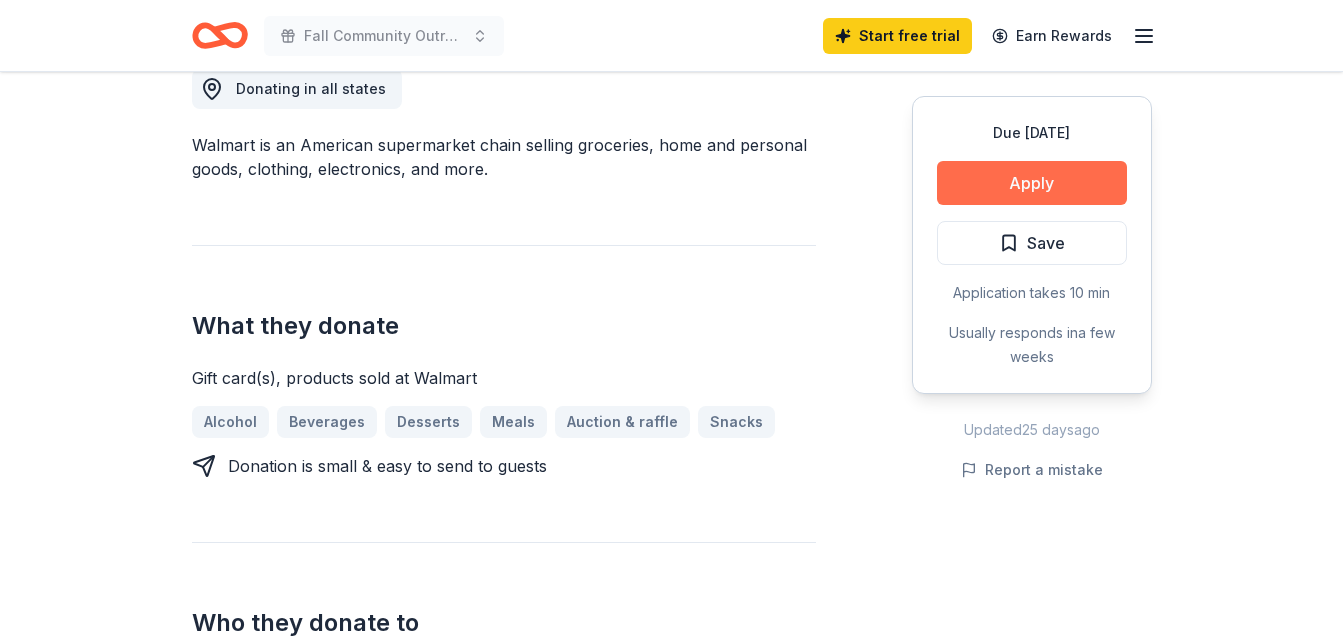 click on "Apply" at bounding box center [1032, 183] 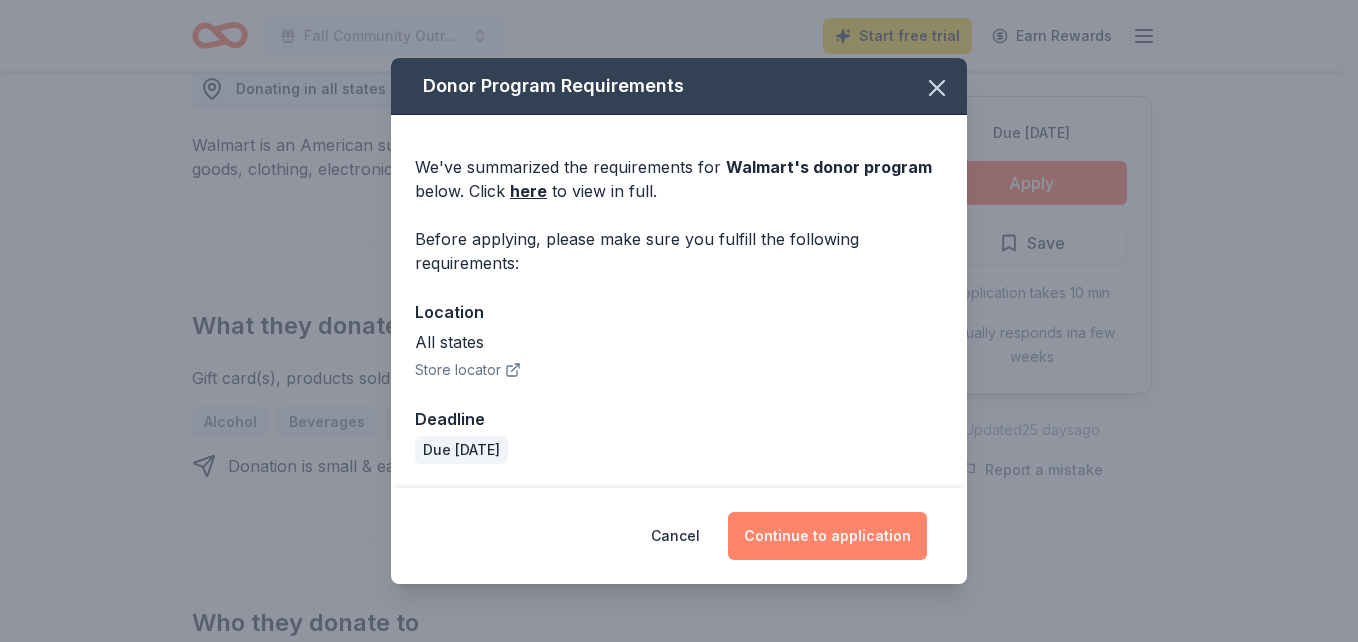 click on "Continue to application" at bounding box center (827, 536) 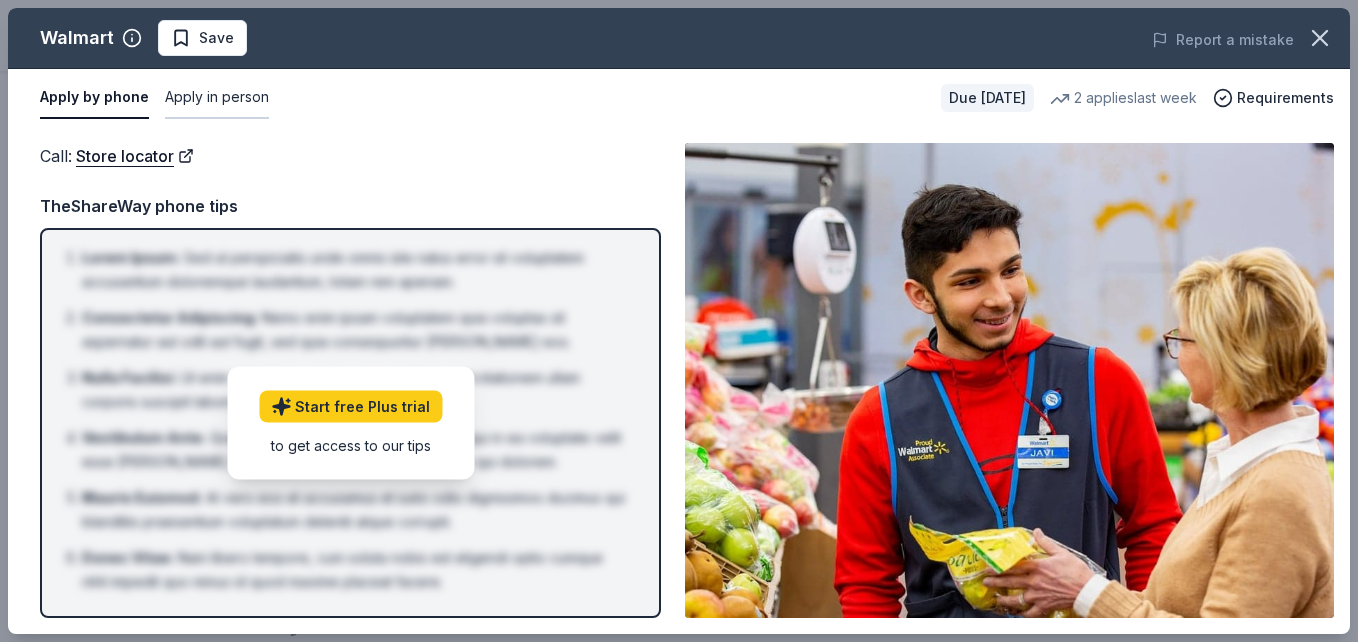 click on "Apply in person" at bounding box center (217, 98) 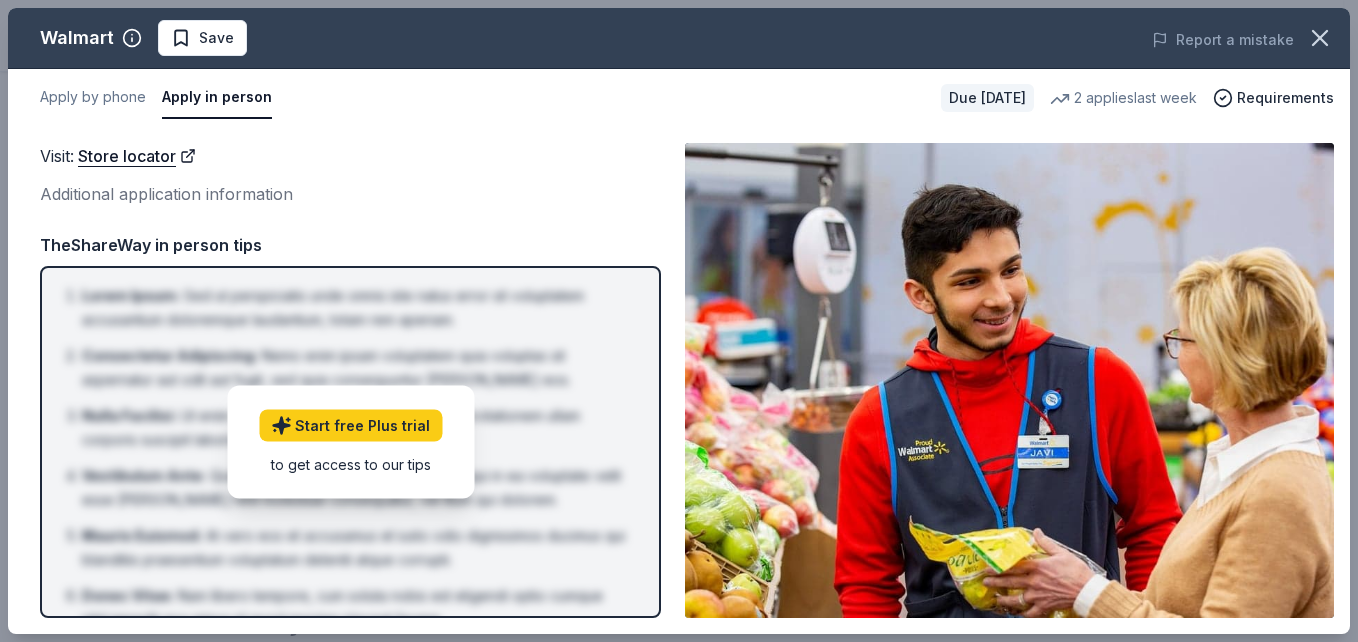 click on "Apply in person" at bounding box center [217, 98] 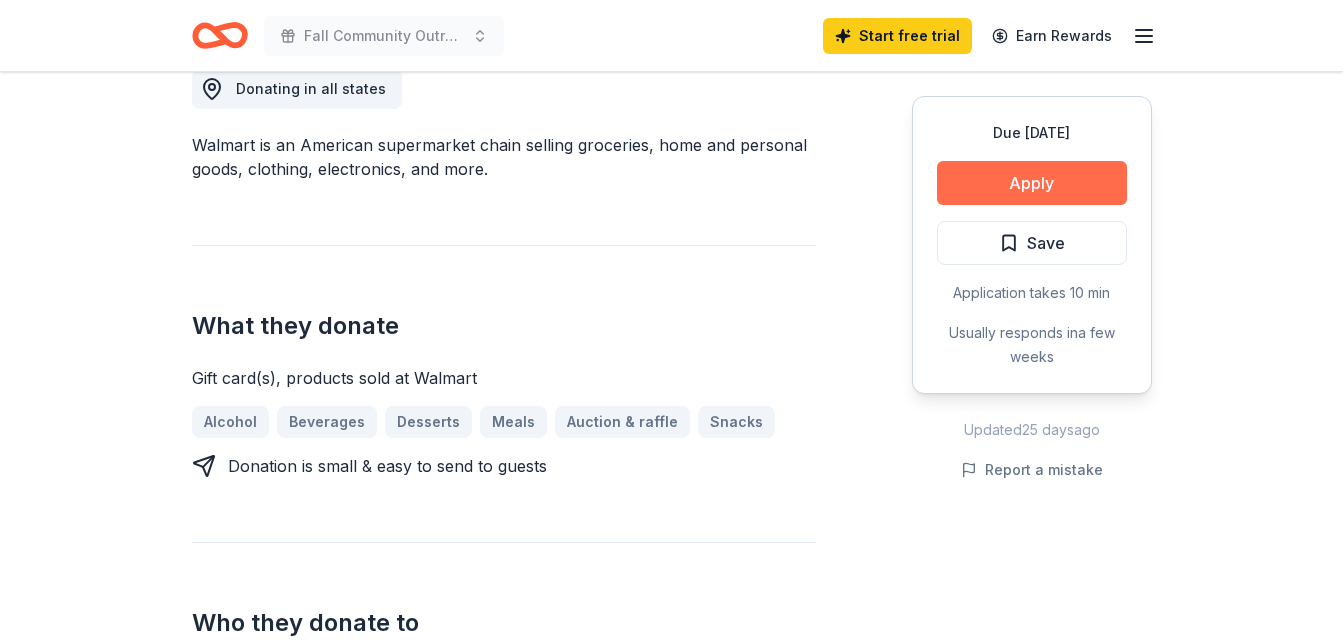 click on "Apply" at bounding box center [1032, 183] 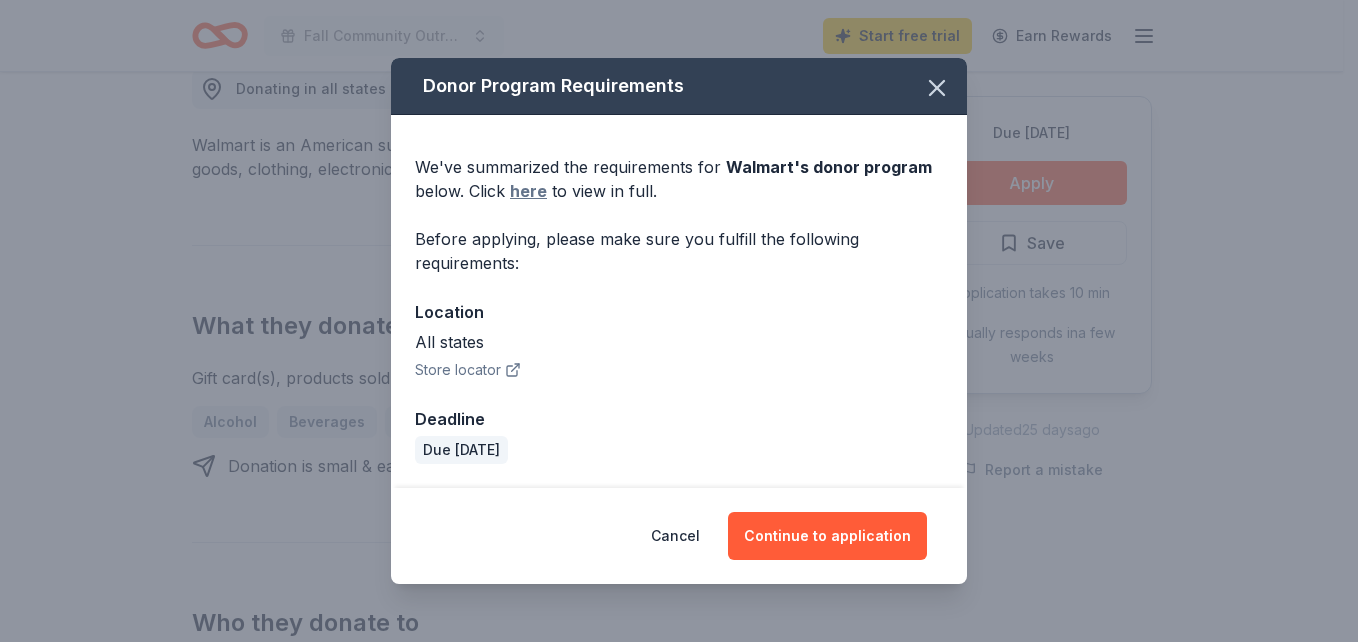 click on "here" at bounding box center (528, 191) 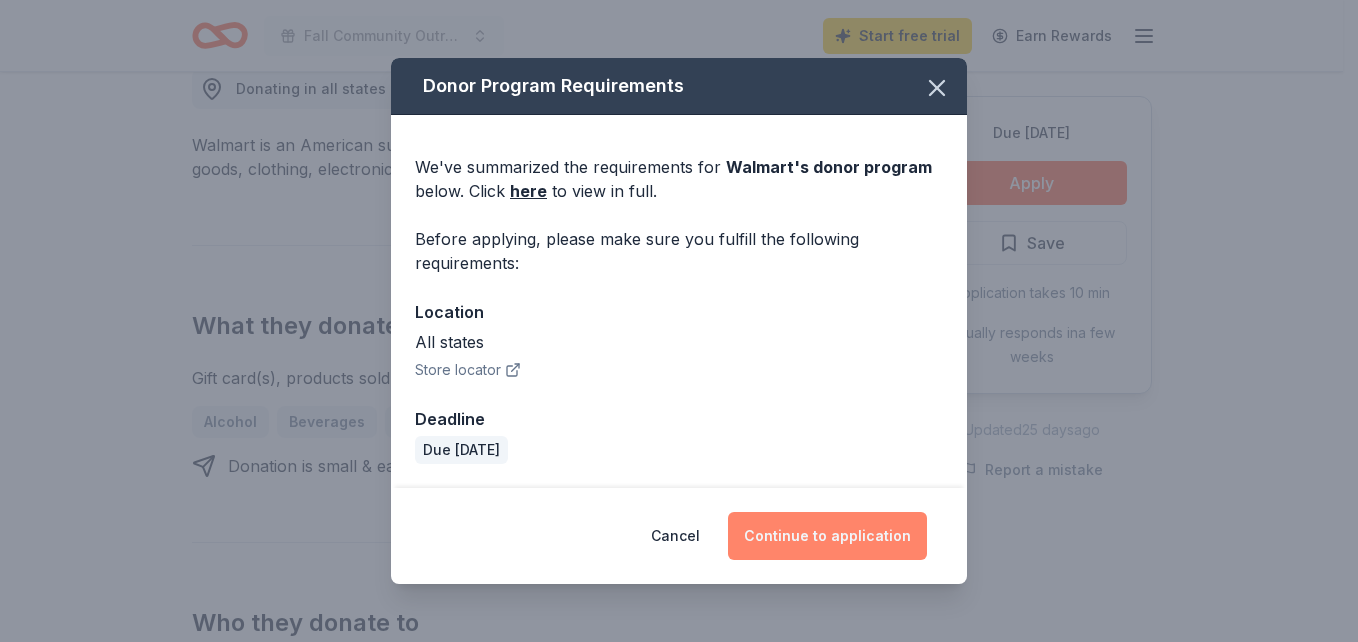 click on "Continue to application" at bounding box center (827, 536) 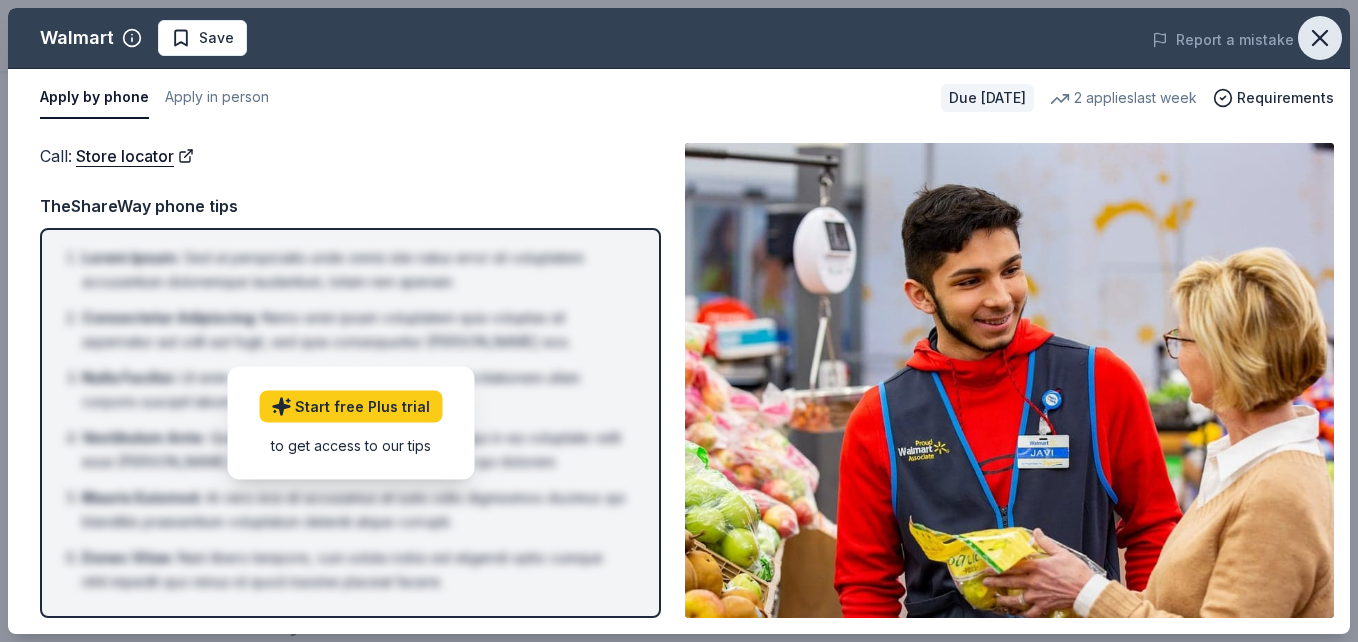 click 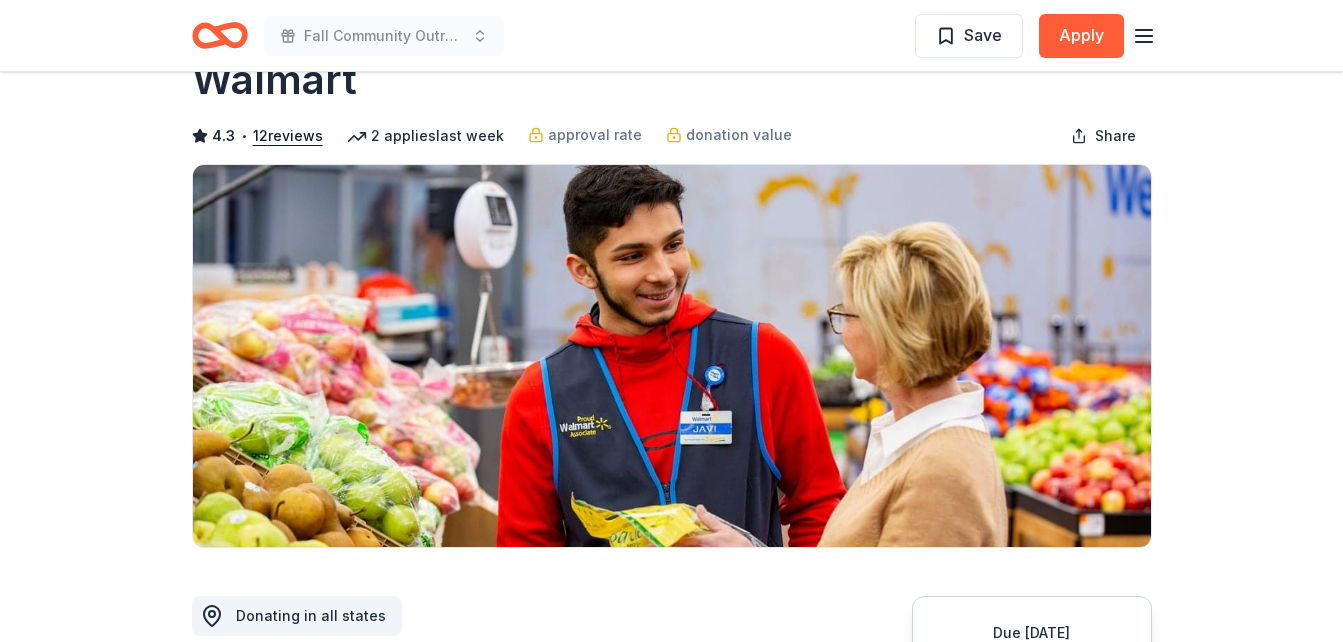 scroll, scrollTop: 0, scrollLeft: 0, axis: both 